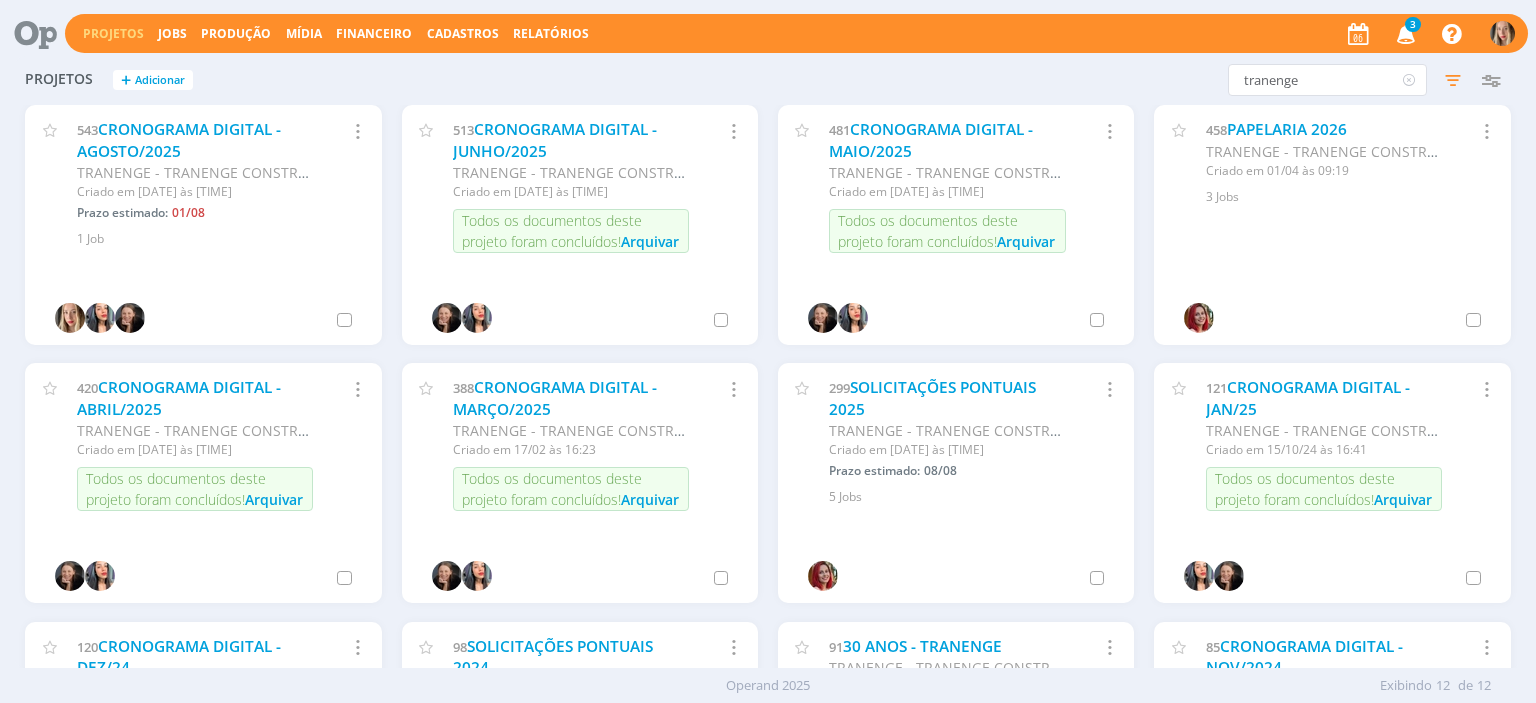 scroll, scrollTop: 0, scrollLeft: 0, axis: both 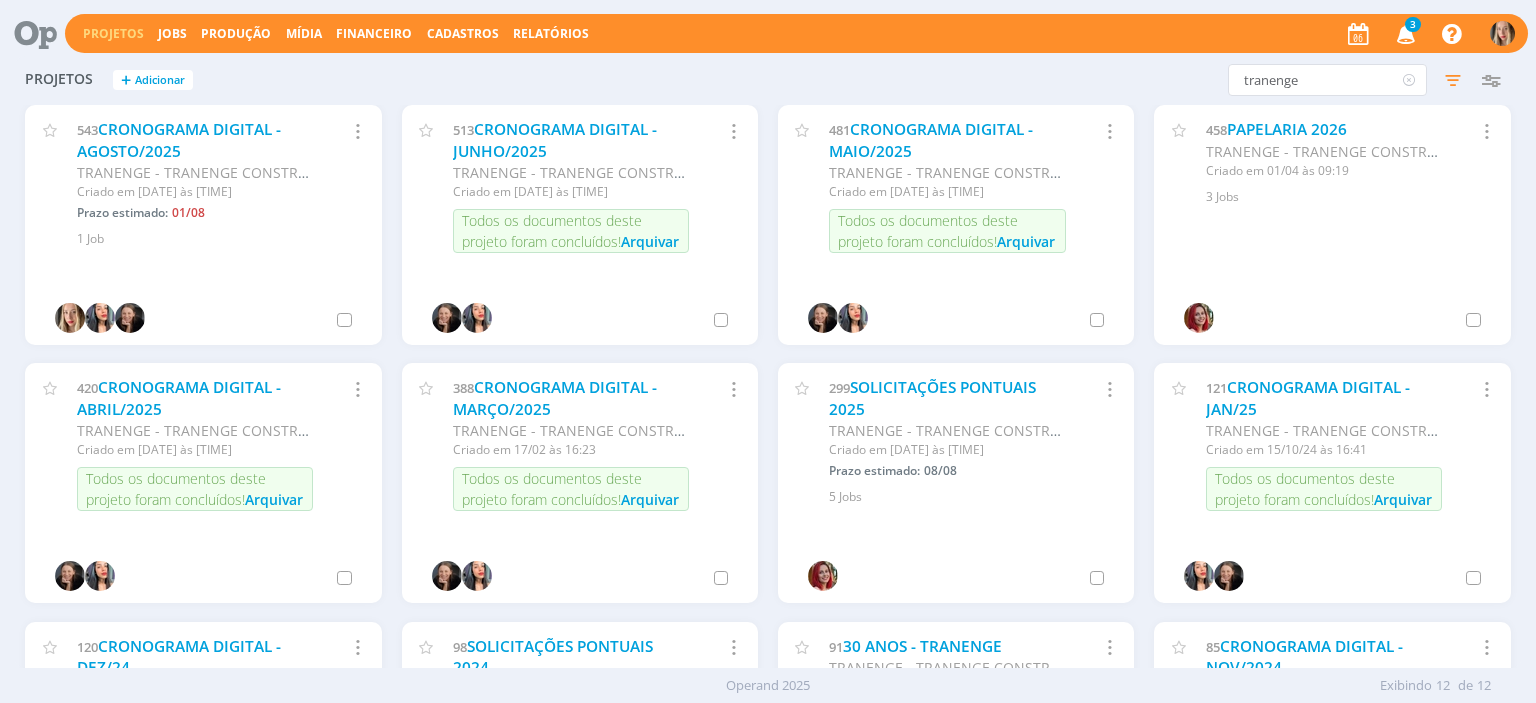drag, startPoint x: 1341, startPoint y: 76, endPoint x: 565, endPoint y: 63, distance: 776.1089 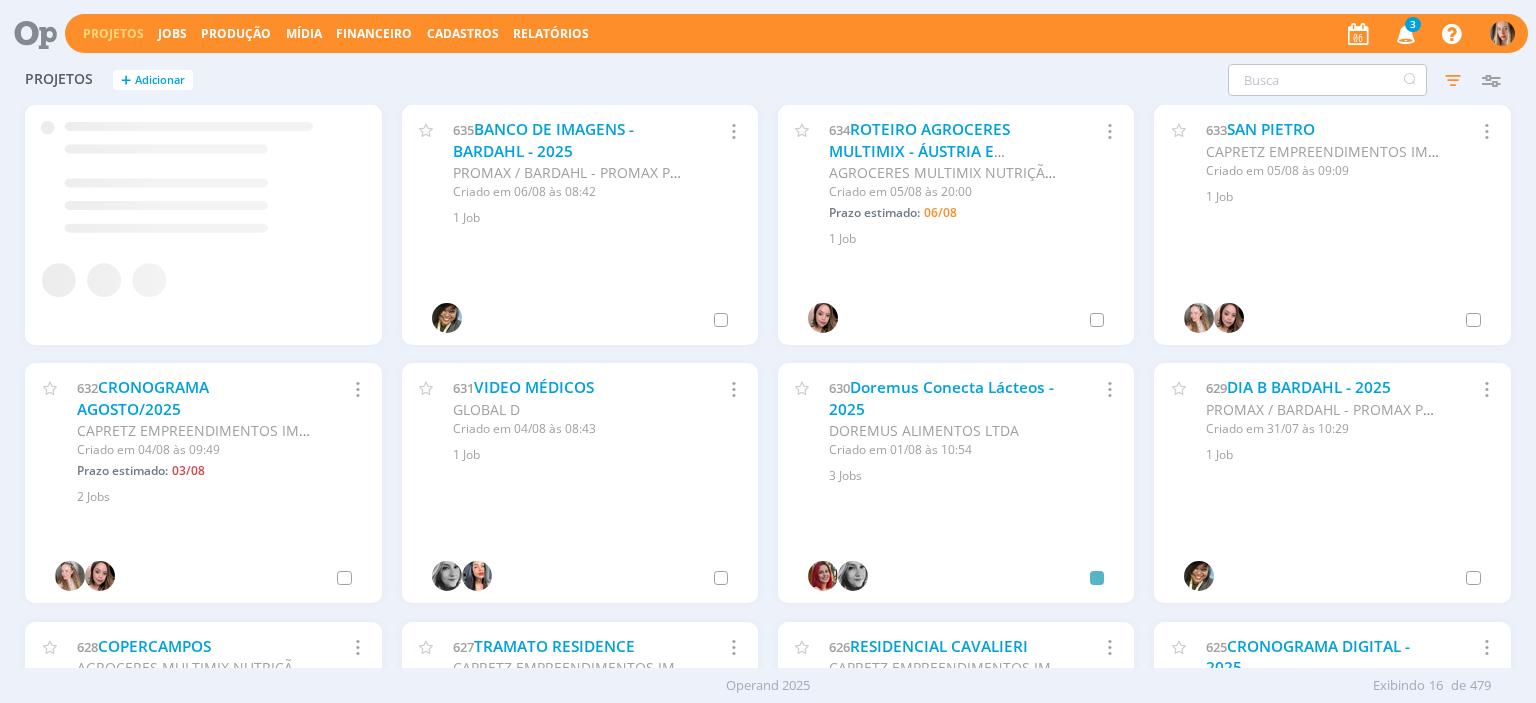 click at bounding box center (1327, 80) 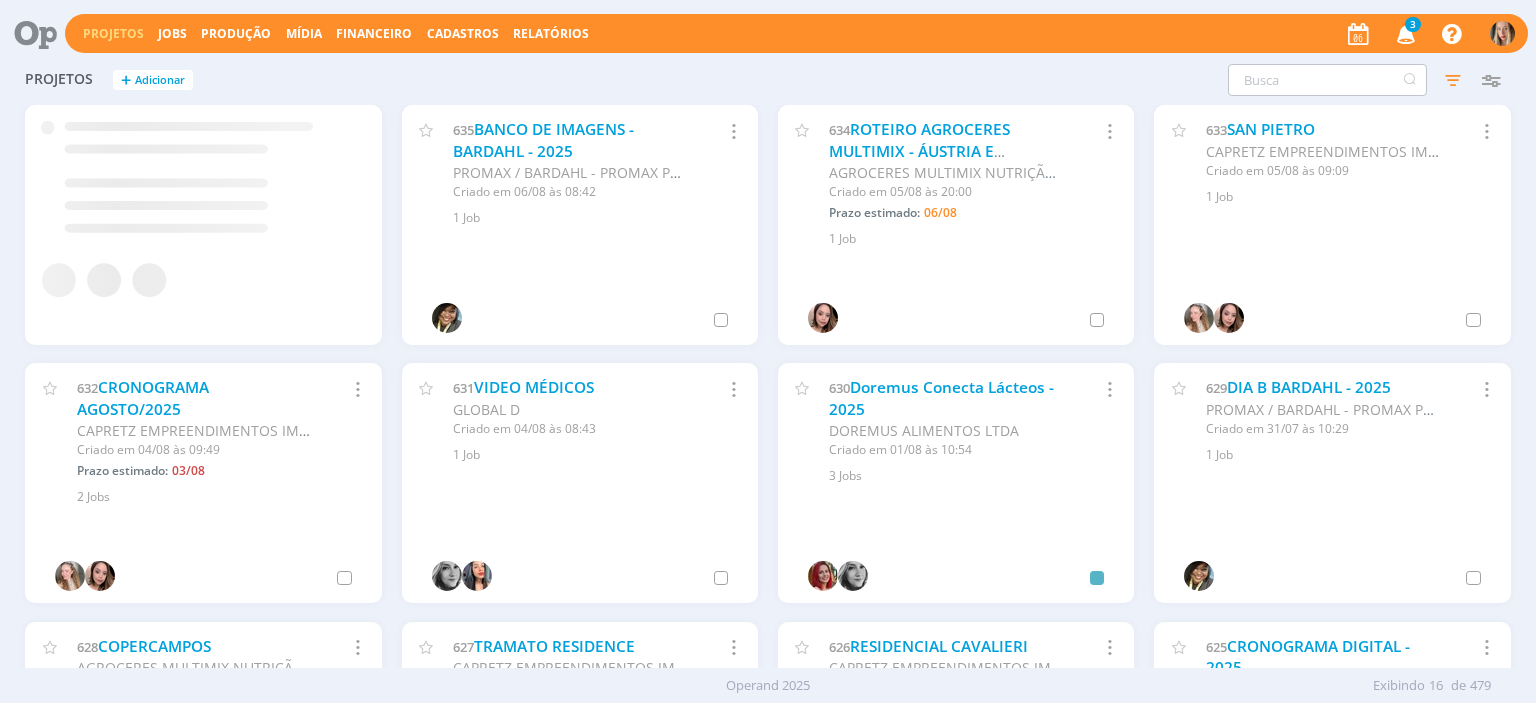 click at bounding box center [1327, 80] 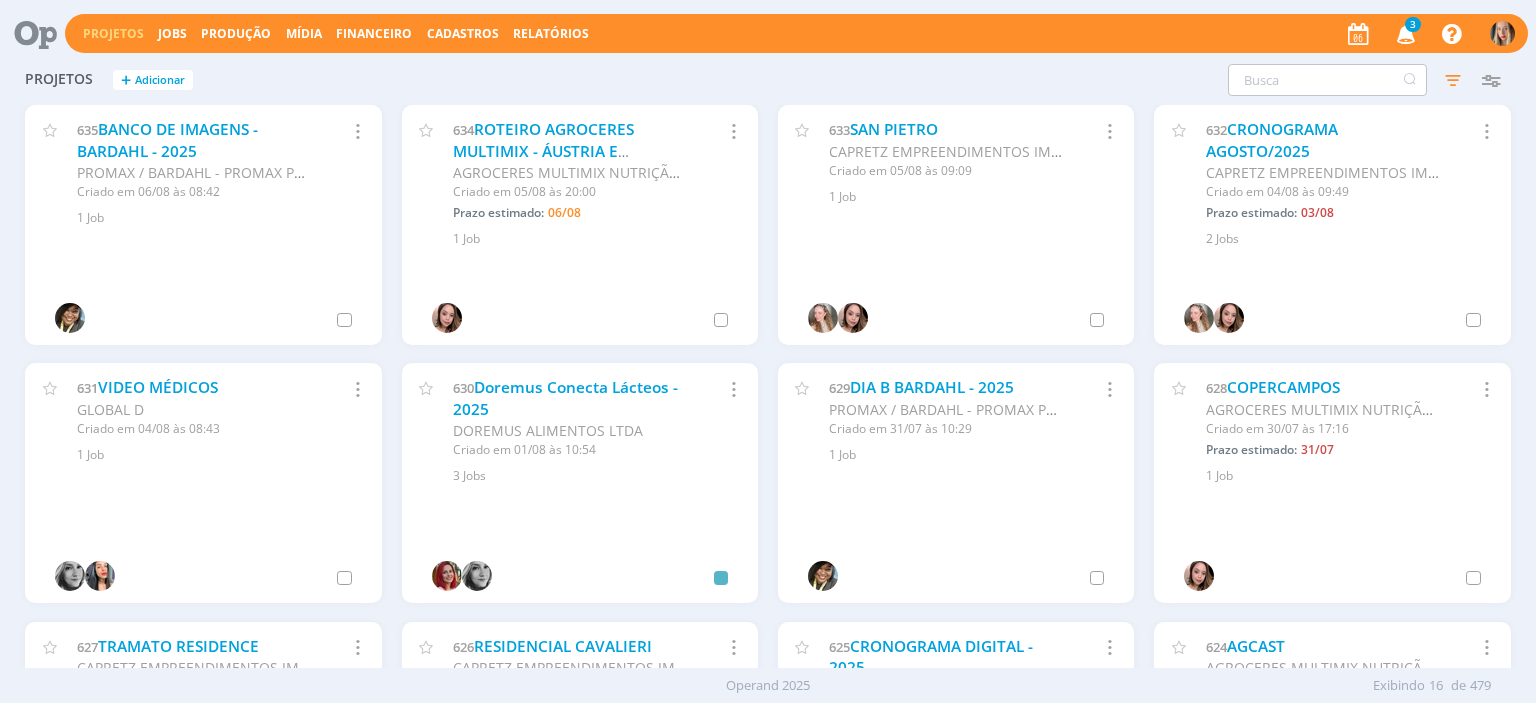 click at bounding box center [1327, 80] 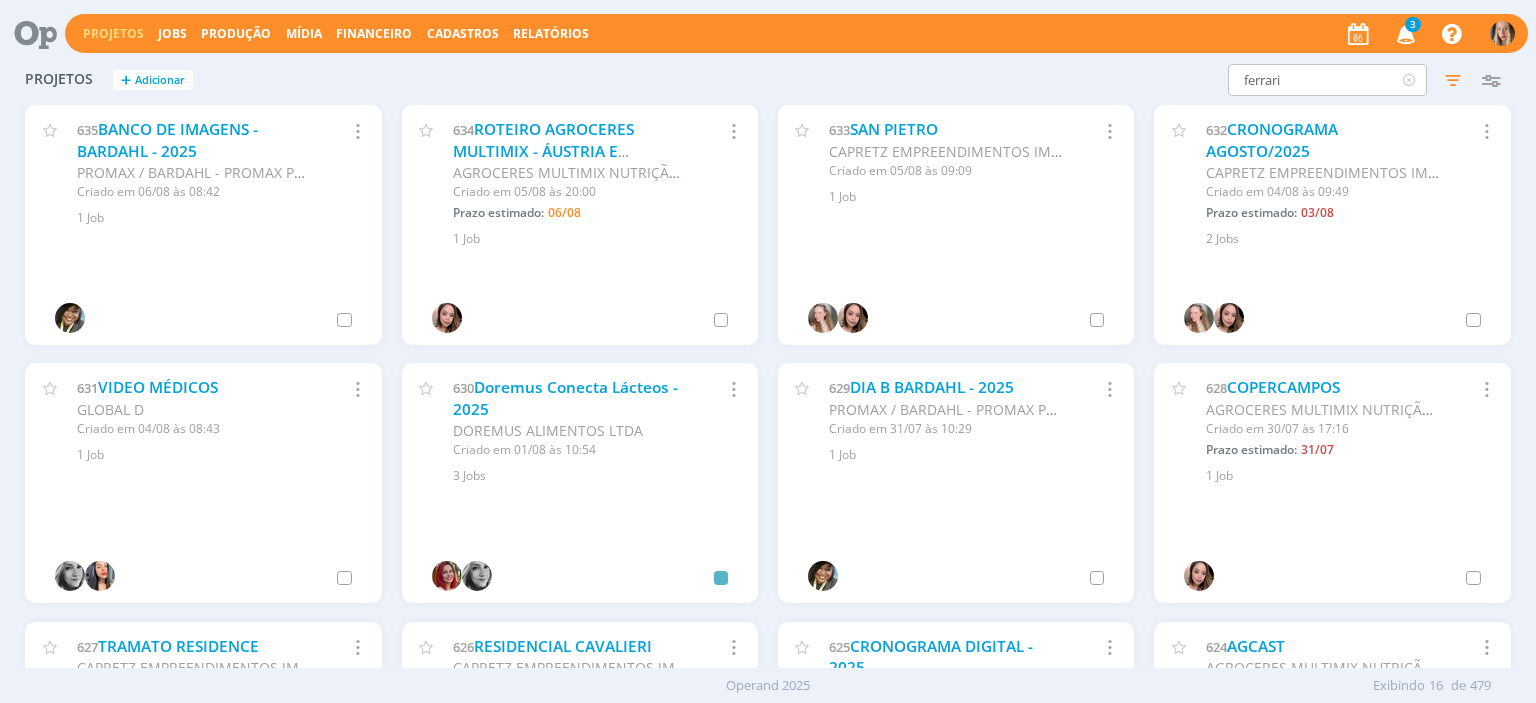 type on "ferrari" 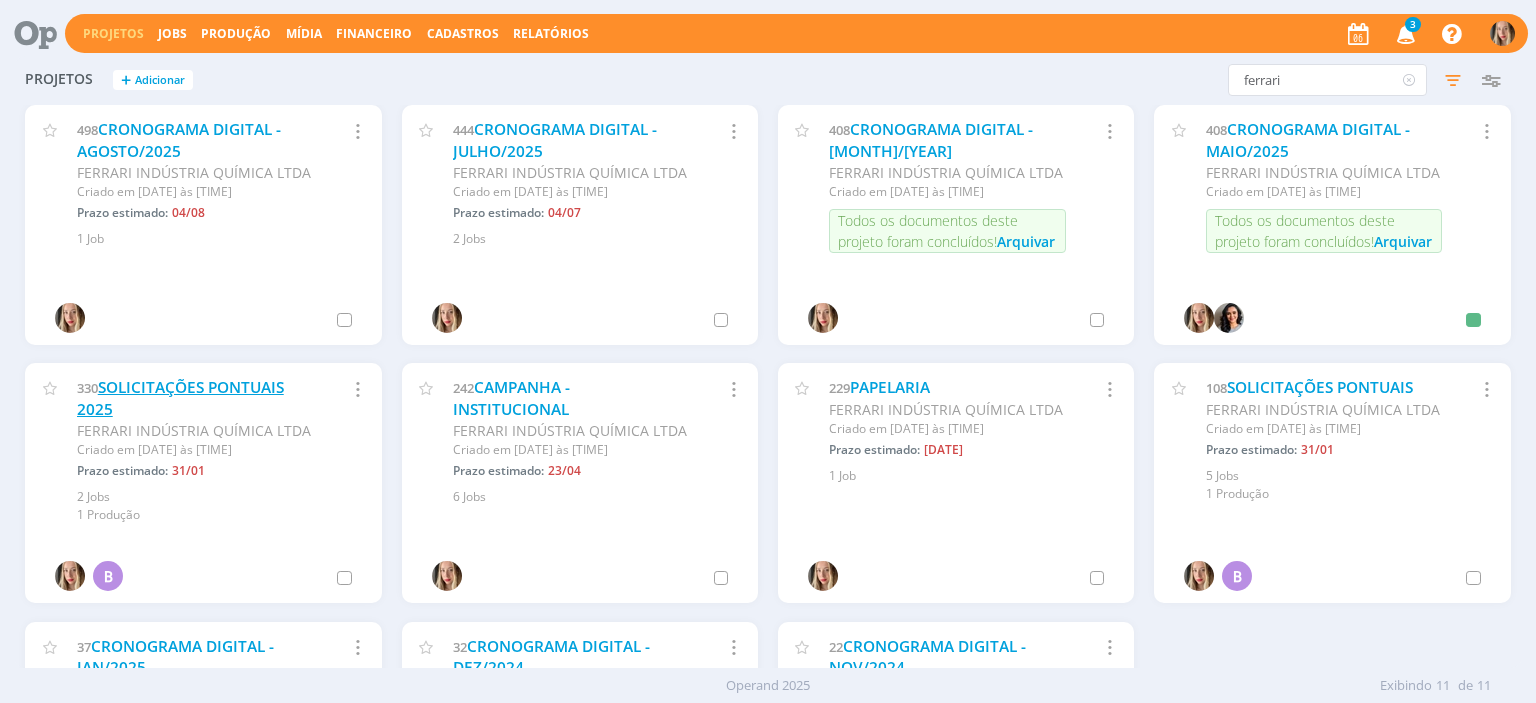 click on "SOLICITAÇÕES PONTUAIS 2025" at bounding box center [180, 398] 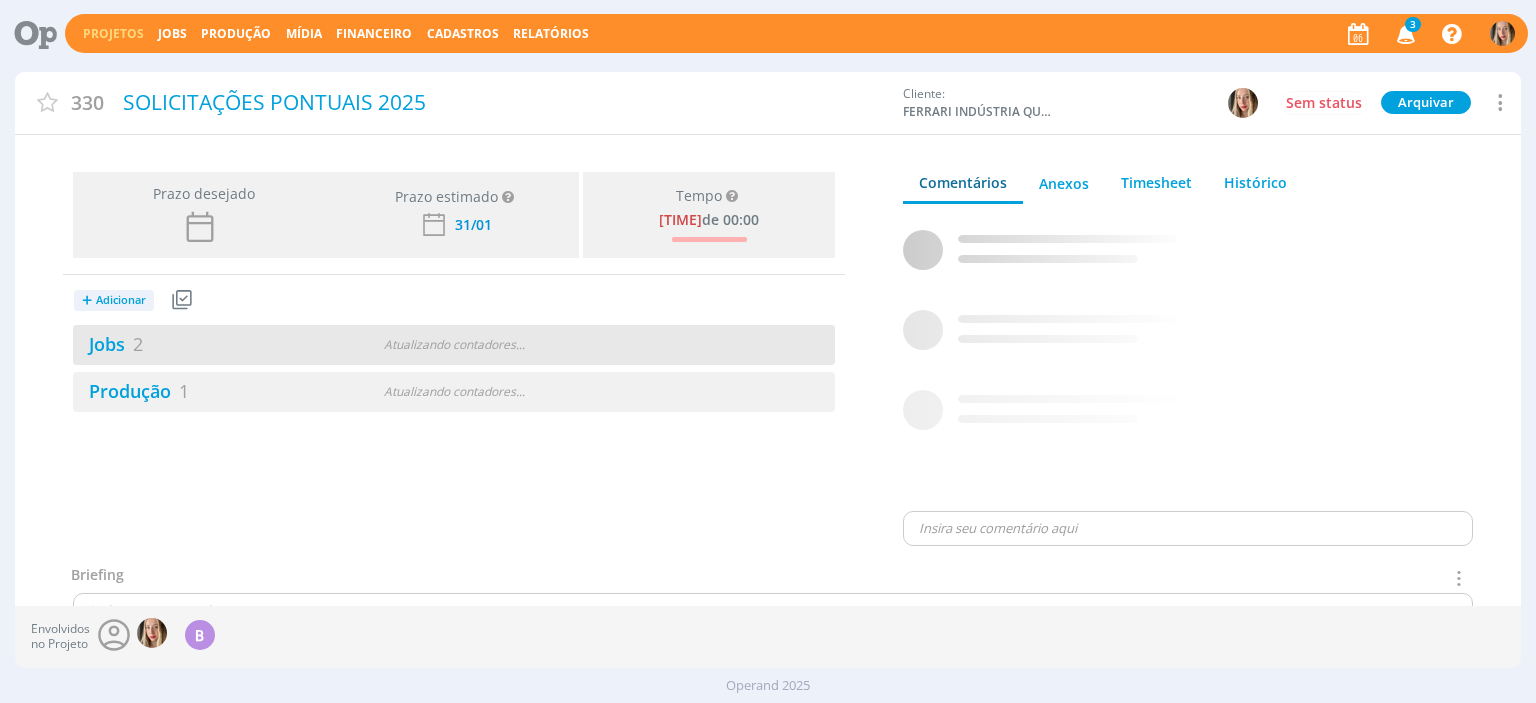 click on "Jobs 2 Atualizando contadores  . . ." at bounding box center [454, 345] 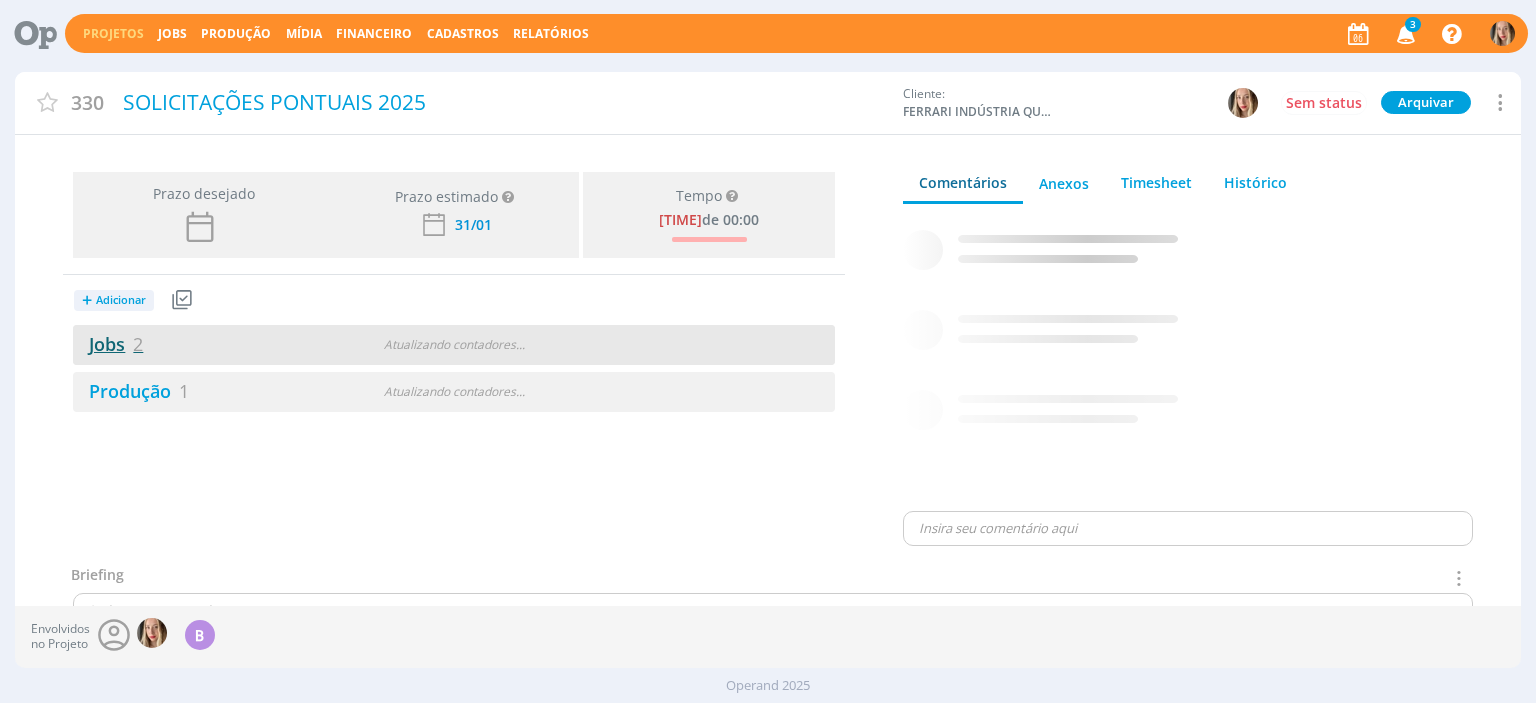 click on "Jobs 2" at bounding box center [108, 344] 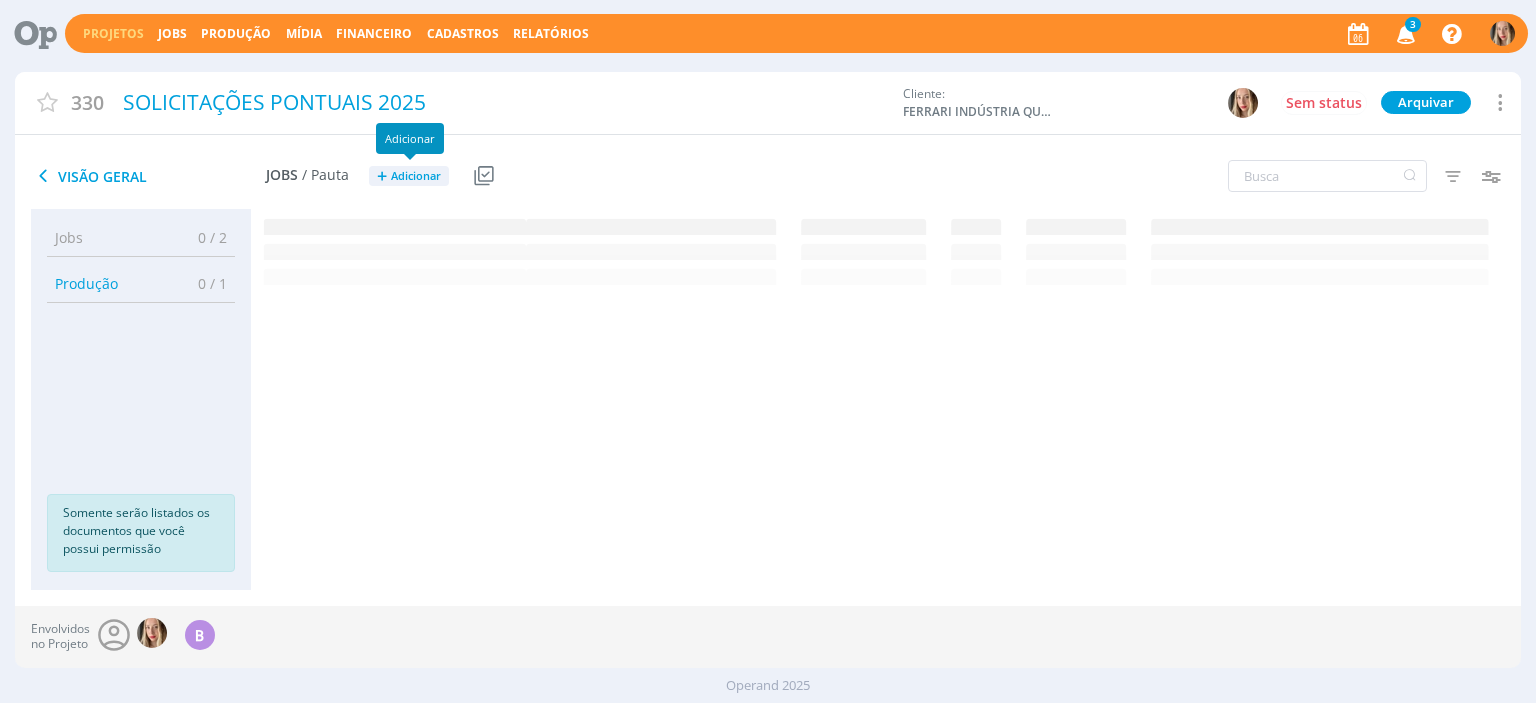 click on "Adicionar" at bounding box center [416, 176] 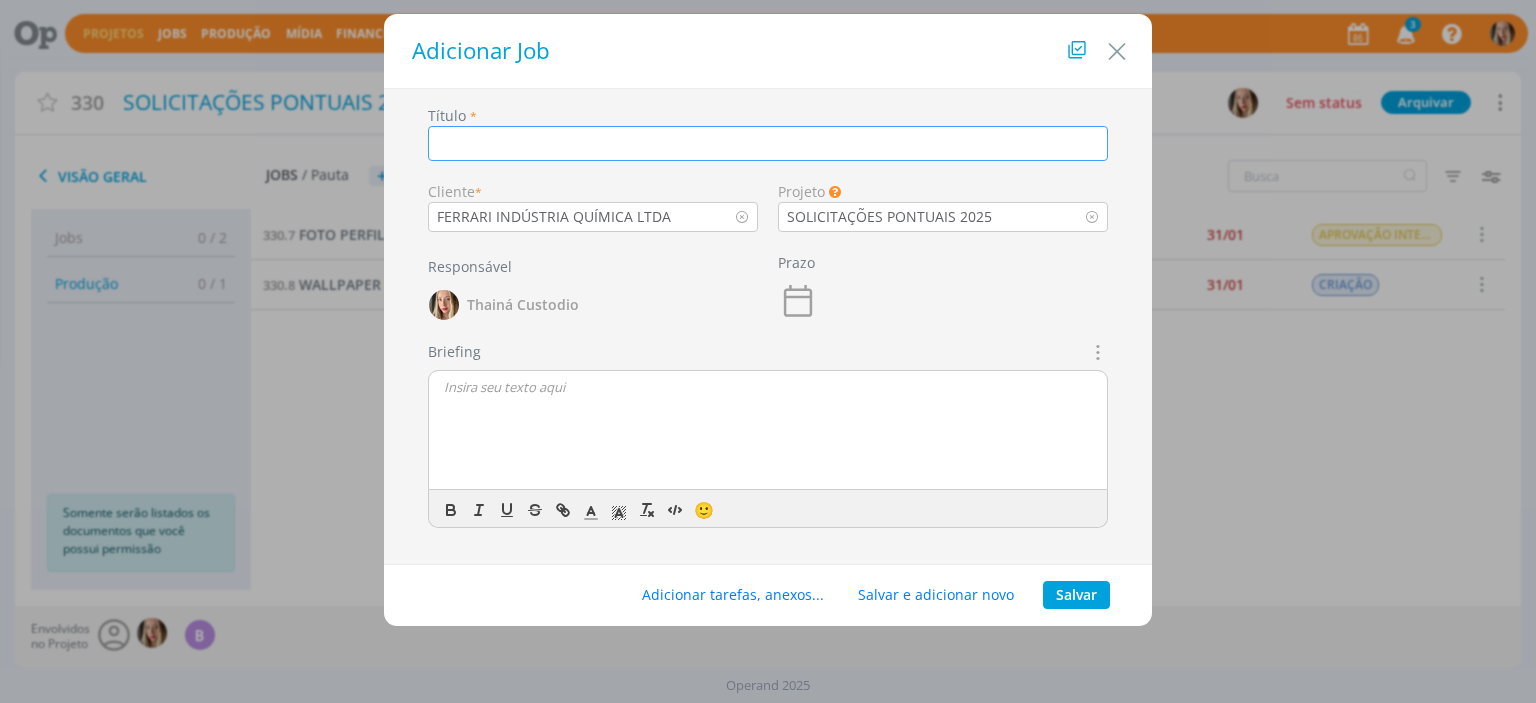 click at bounding box center [768, 143] 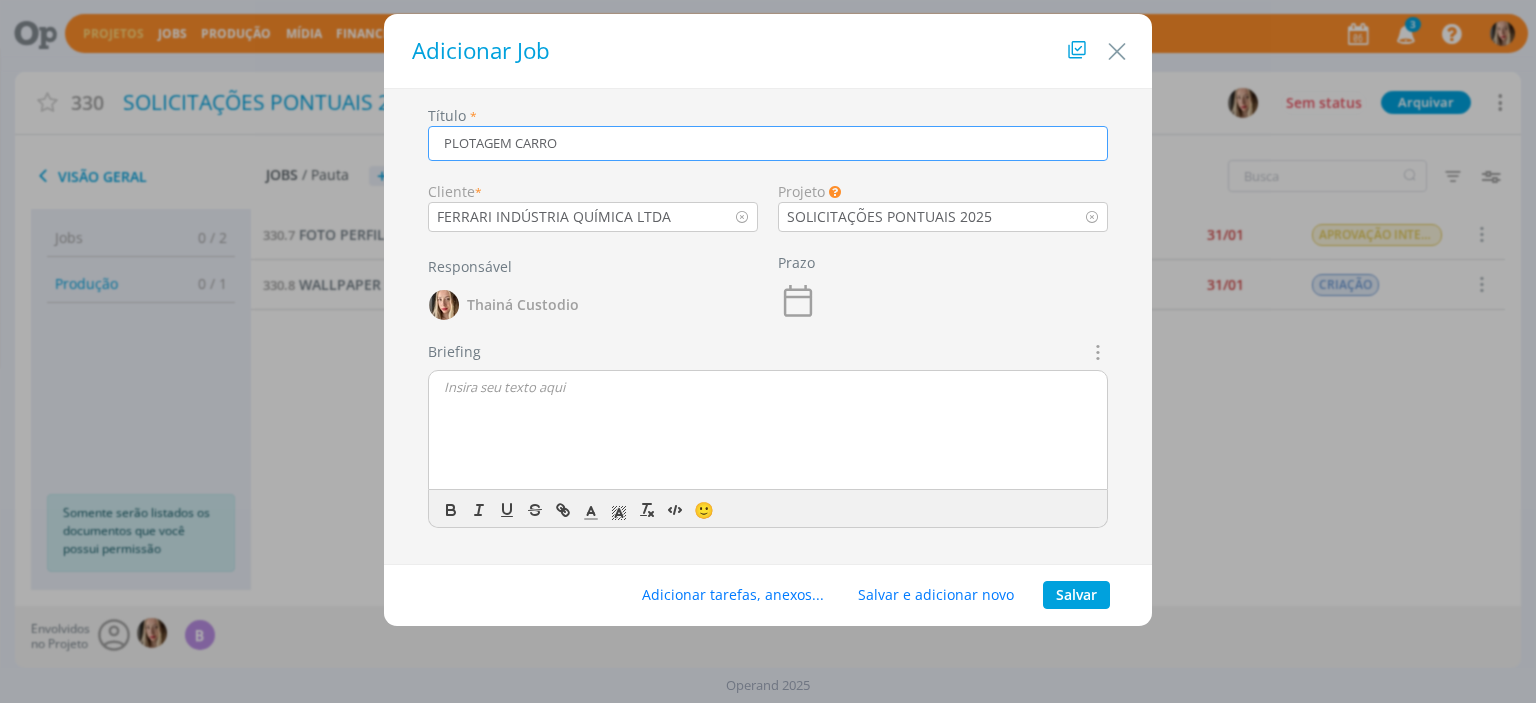 click at bounding box center (1096, 352) 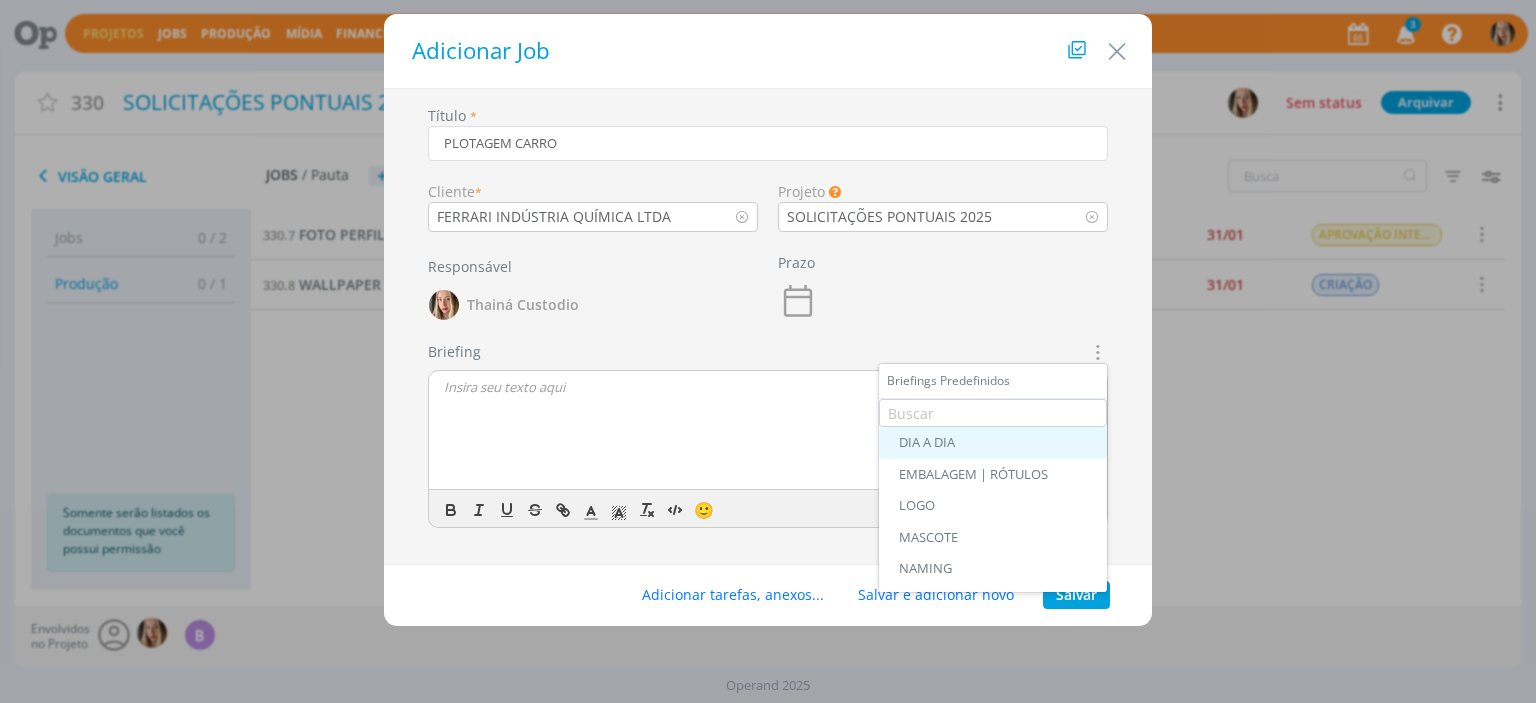 click on "DIA A DIA" at bounding box center (993, 443) 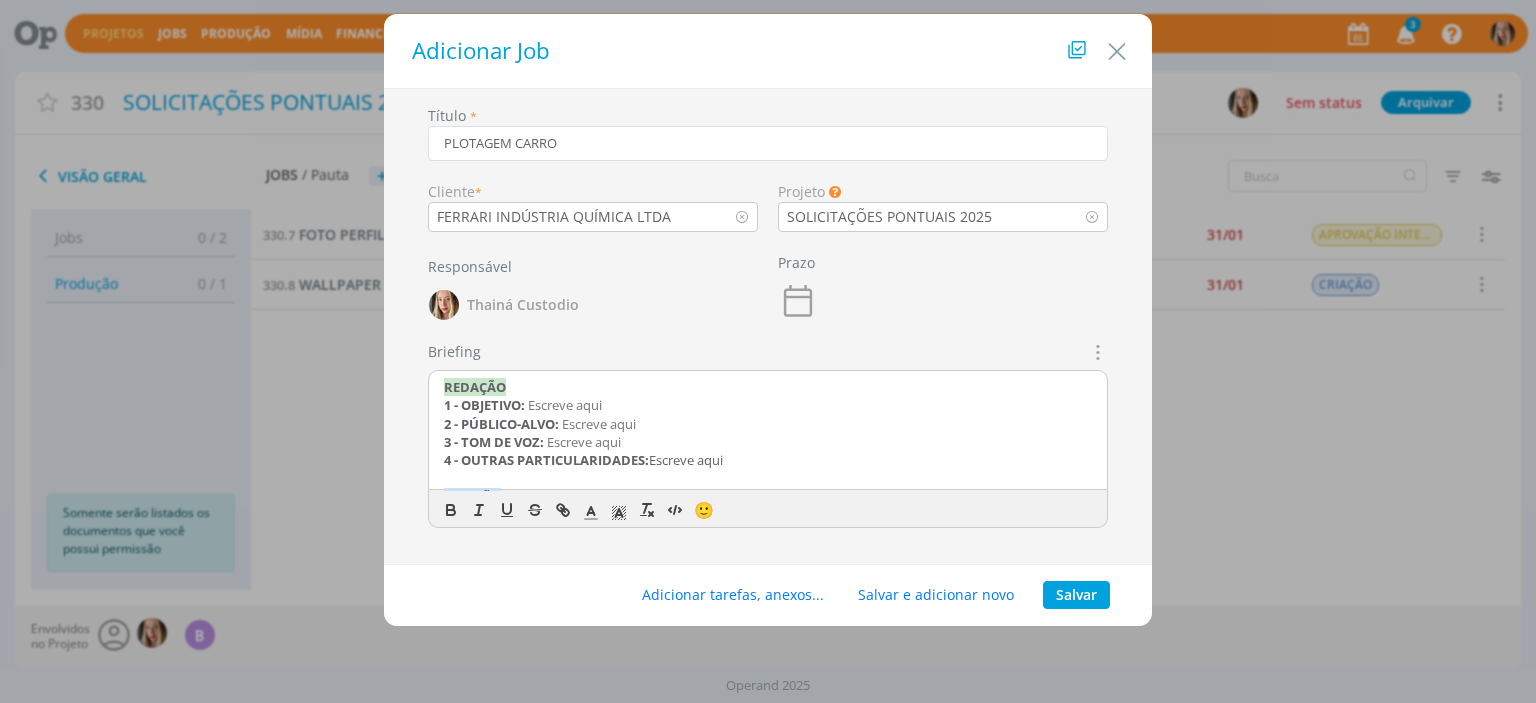 drag, startPoint x: 735, startPoint y: 462, endPoint x: 369, endPoint y: 362, distance: 379.41534 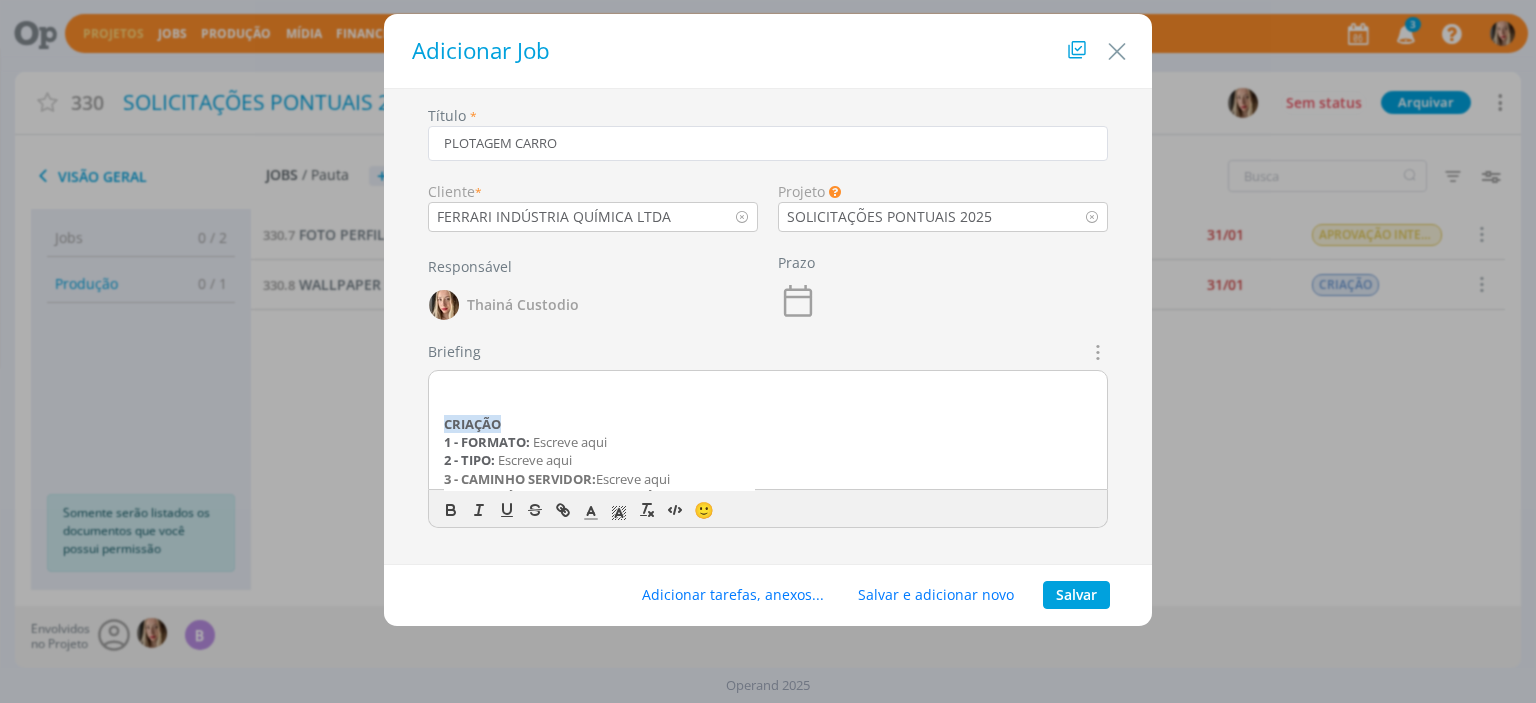 click on "Briefings Predefinidos
DIA A DIA
EMBALAGEM | RÓTULOS
LOGO
MASCOTE
NAMING
PLANEJAMENTO DIGITAL
REDES SOCIAIS
ROTEIRO DE RÁDIO
ROTEIRO DE VIDEO
SITE
Briefing CRIAÇÃO                                                                                                  1 - FORMATO:   Escreve aqui 2 - TIPO:   Escreve aqui 3 - CAMINHO SERVIDOR:  Escreve aqui 4 - CONTEÚDO VISUAL OBRIGATÓRIO:  Escreve aqui 5 - CONTEÚDO DE TEXTO:   Escreve aqui 6 - OBSERVAÇÕES GERAIS:" at bounding box center (768, 442) 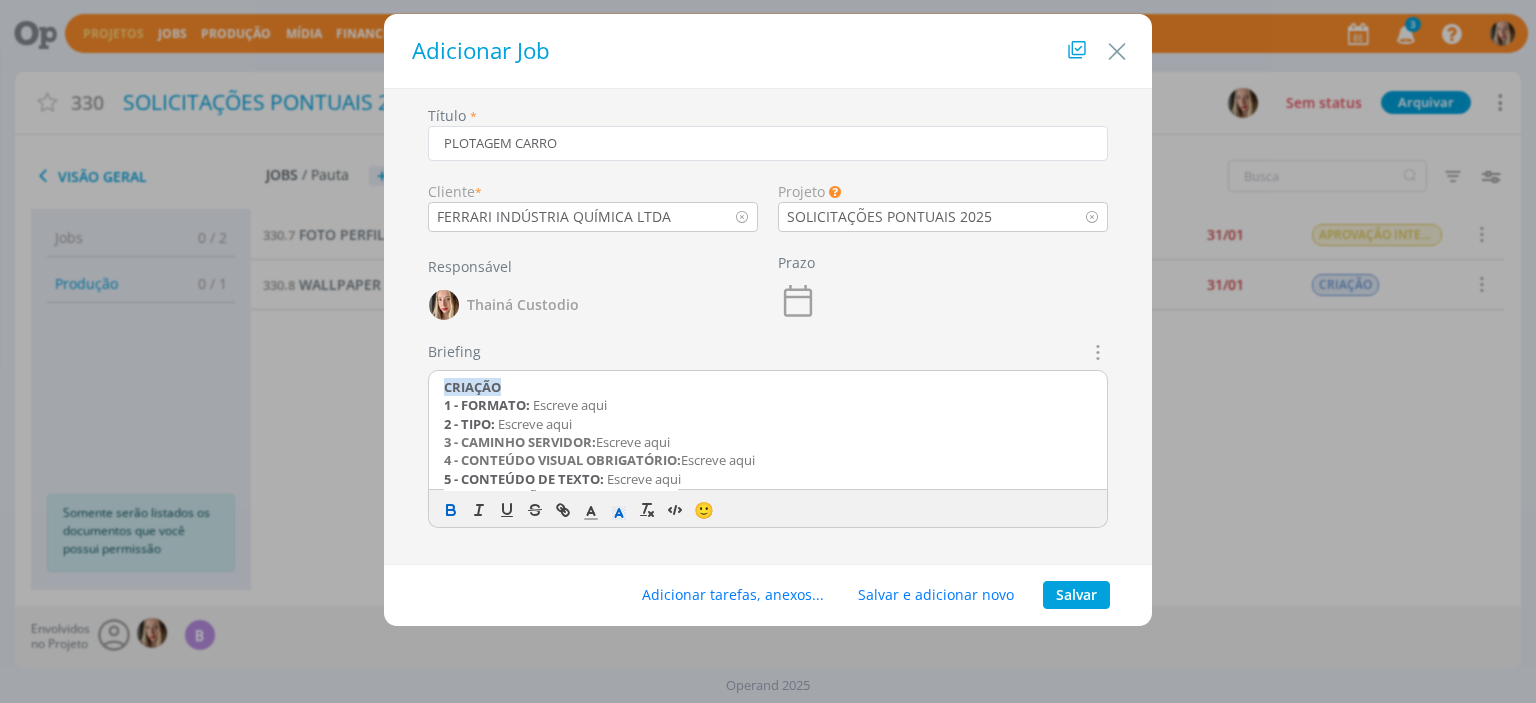 drag, startPoint x: 444, startPoint y: 411, endPoint x: 761, endPoint y: 468, distance: 322.08383 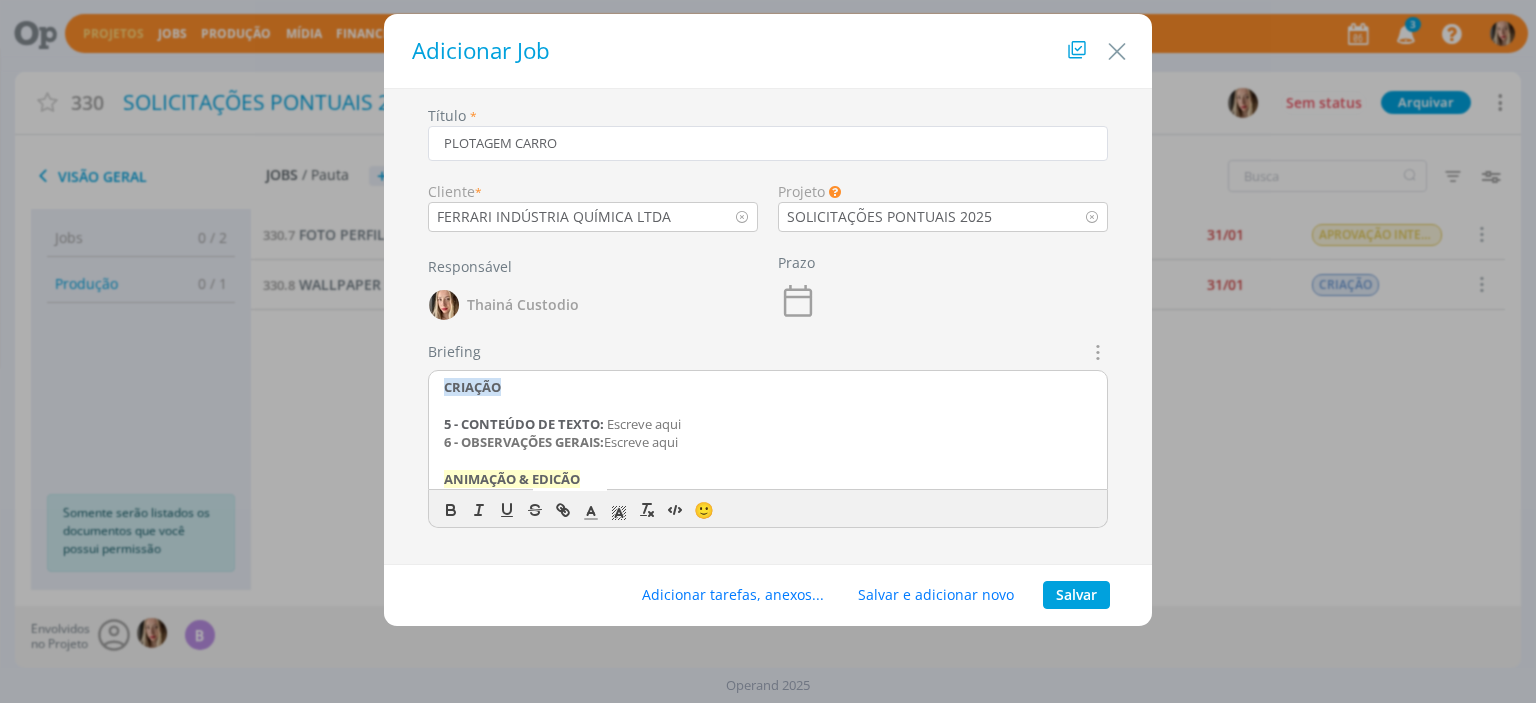 drag, startPoint x: 784, startPoint y: 440, endPoint x: 432, endPoint y: 411, distance: 353.1926 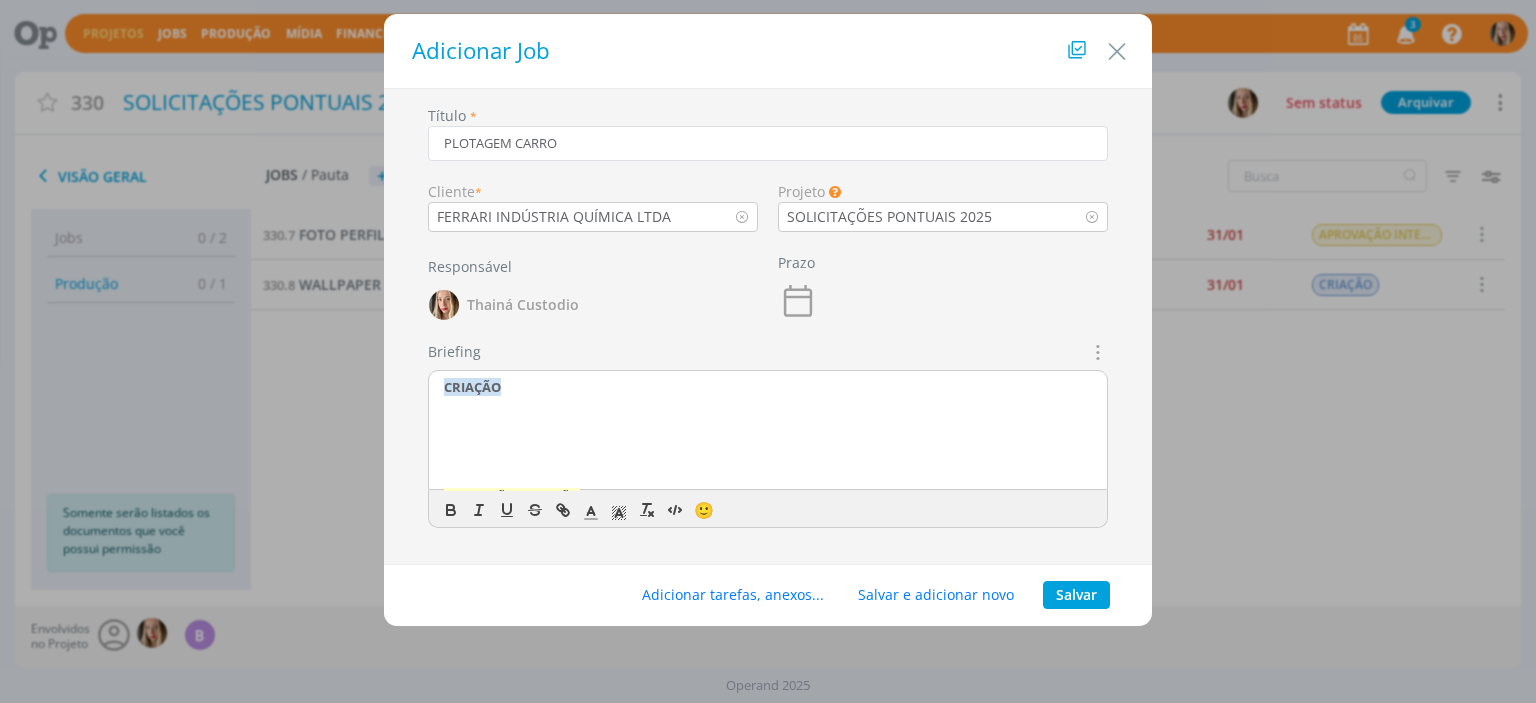 click at bounding box center [768, 424] 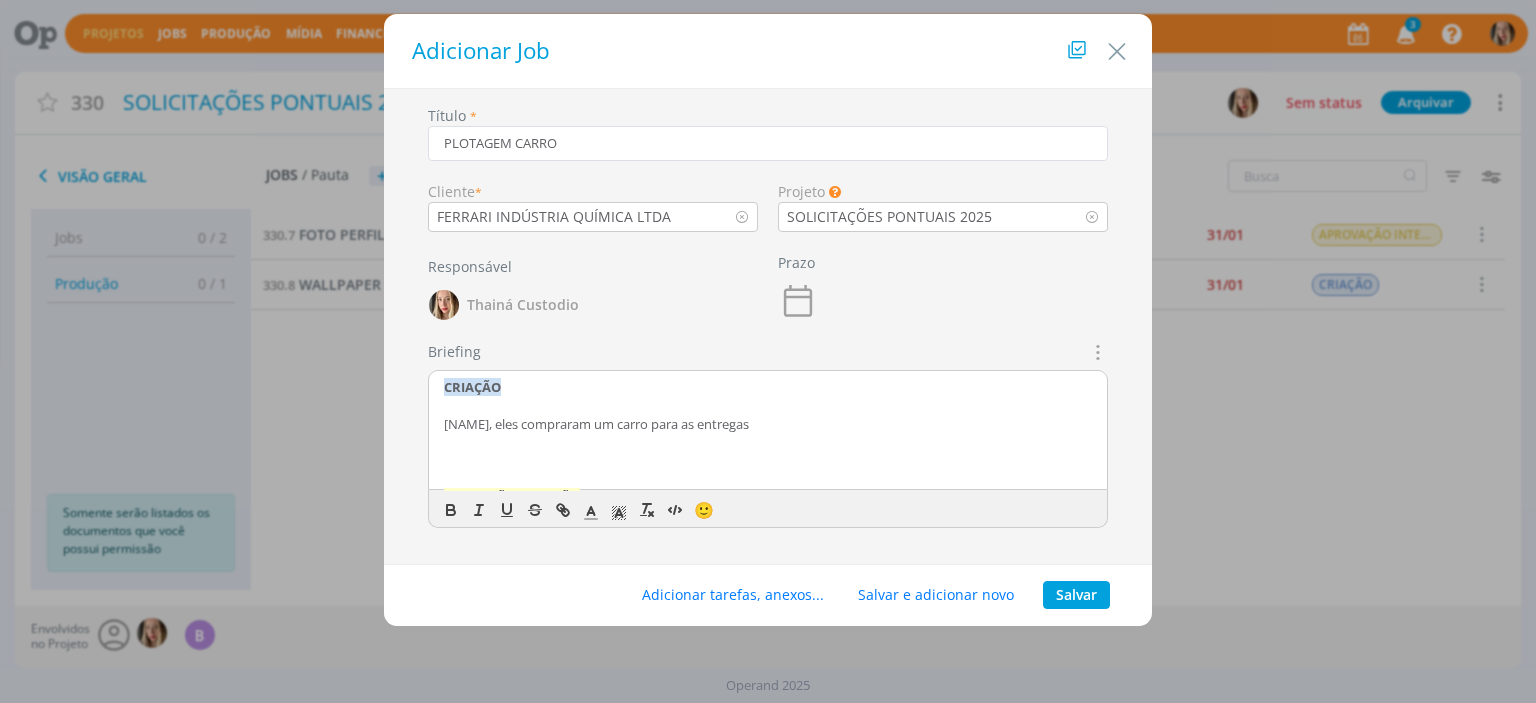click on "CRIAÇÃO" at bounding box center (472, 387) 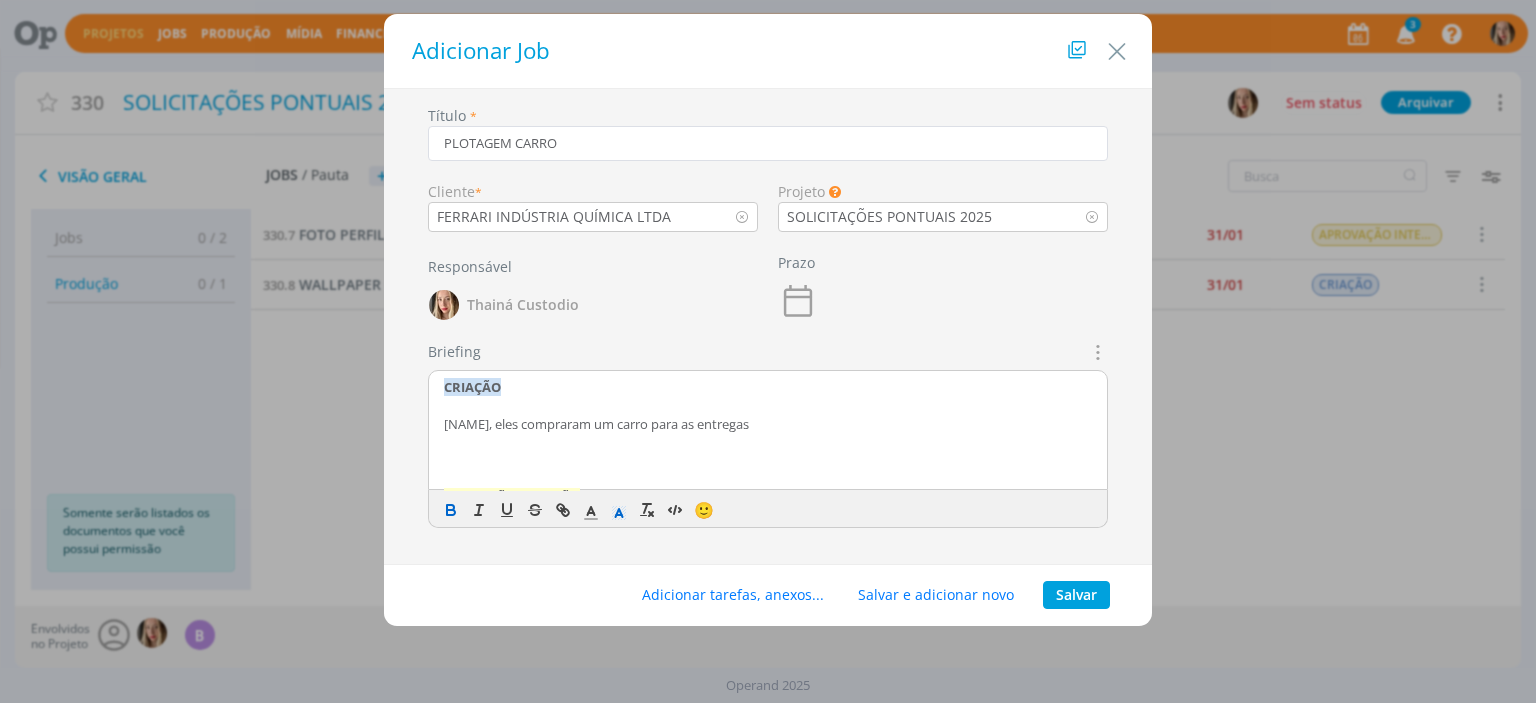 click on "CRIAÇÃO" at bounding box center [768, 387] 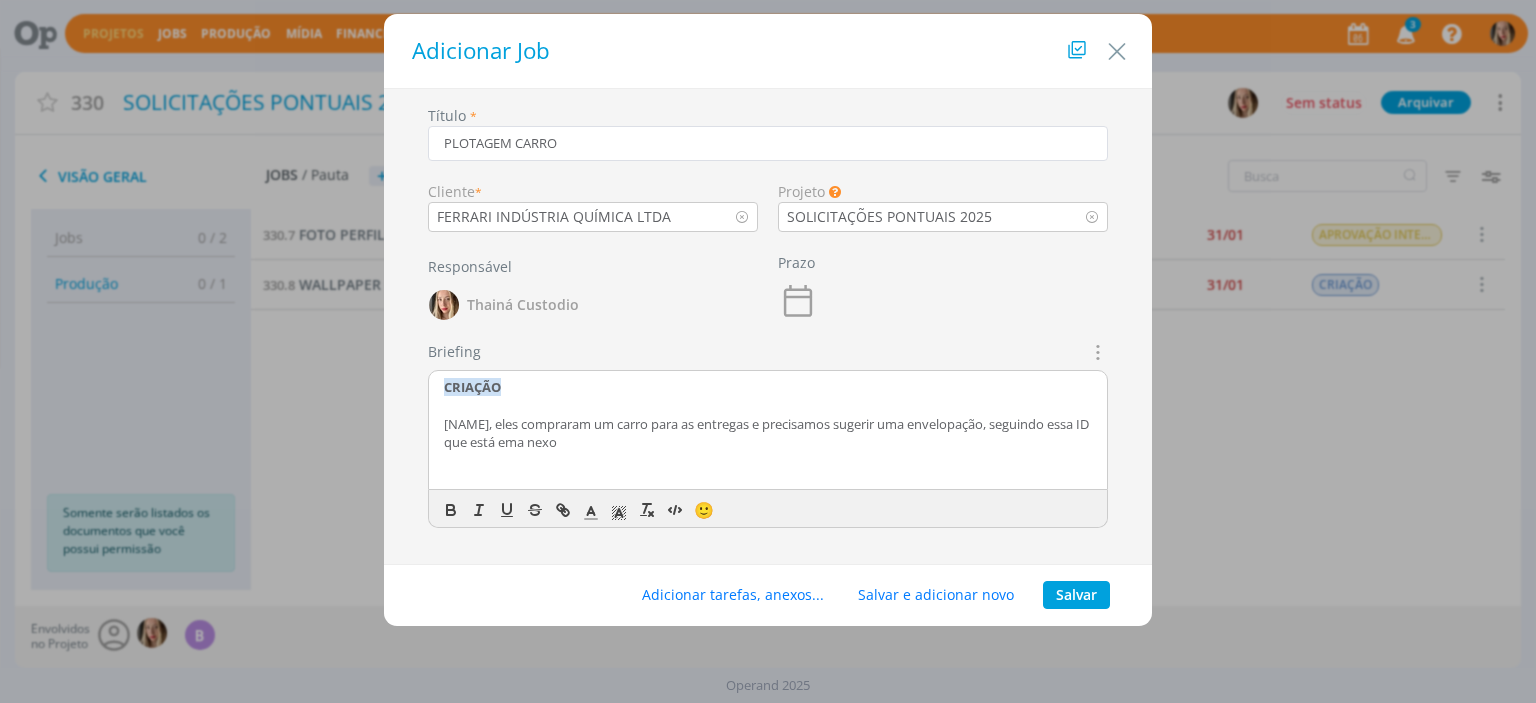 drag, startPoint x: 937, startPoint y: 427, endPoint x: 987, endPoint y: 436, distance: 50.803543 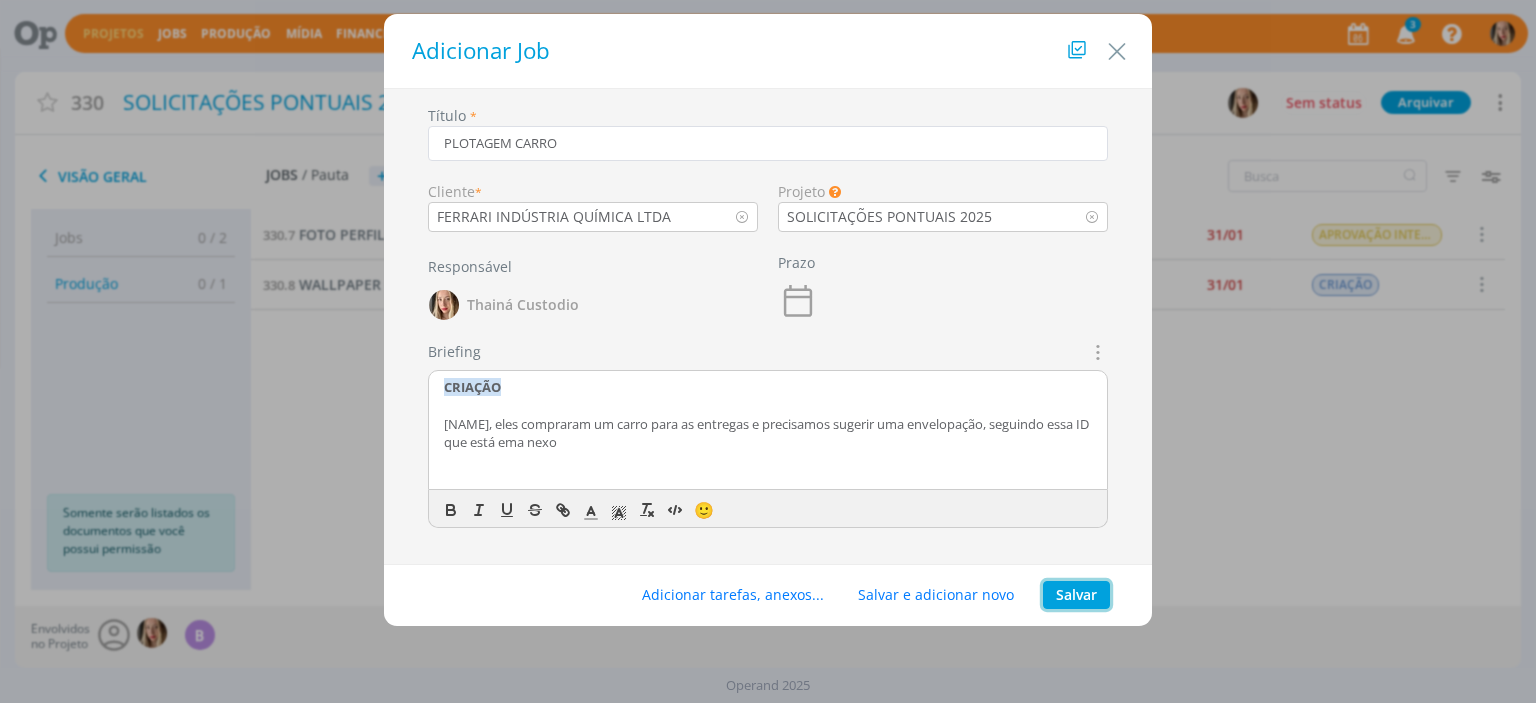 click on "Salvar" at bounding box center [1076, 595] 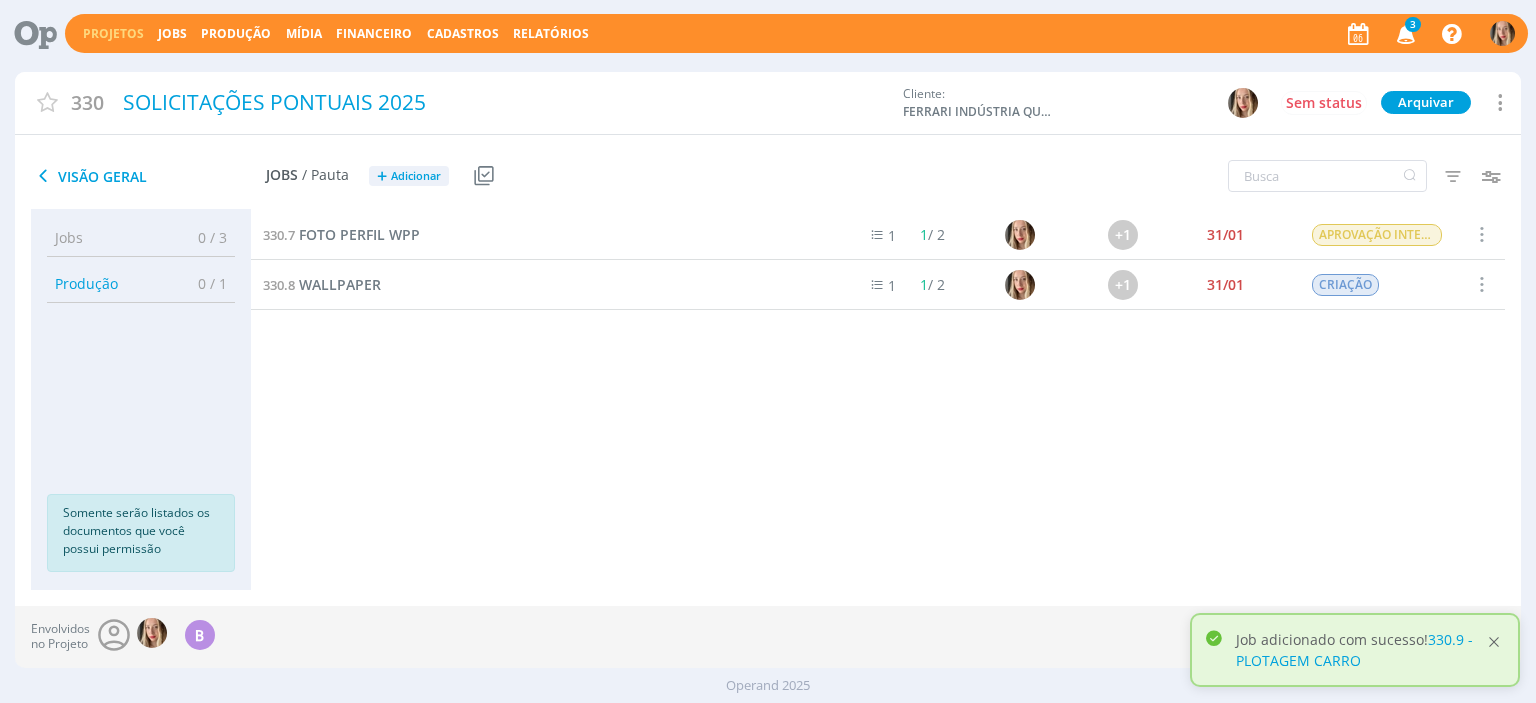 click at bounding box center (1494, 642) 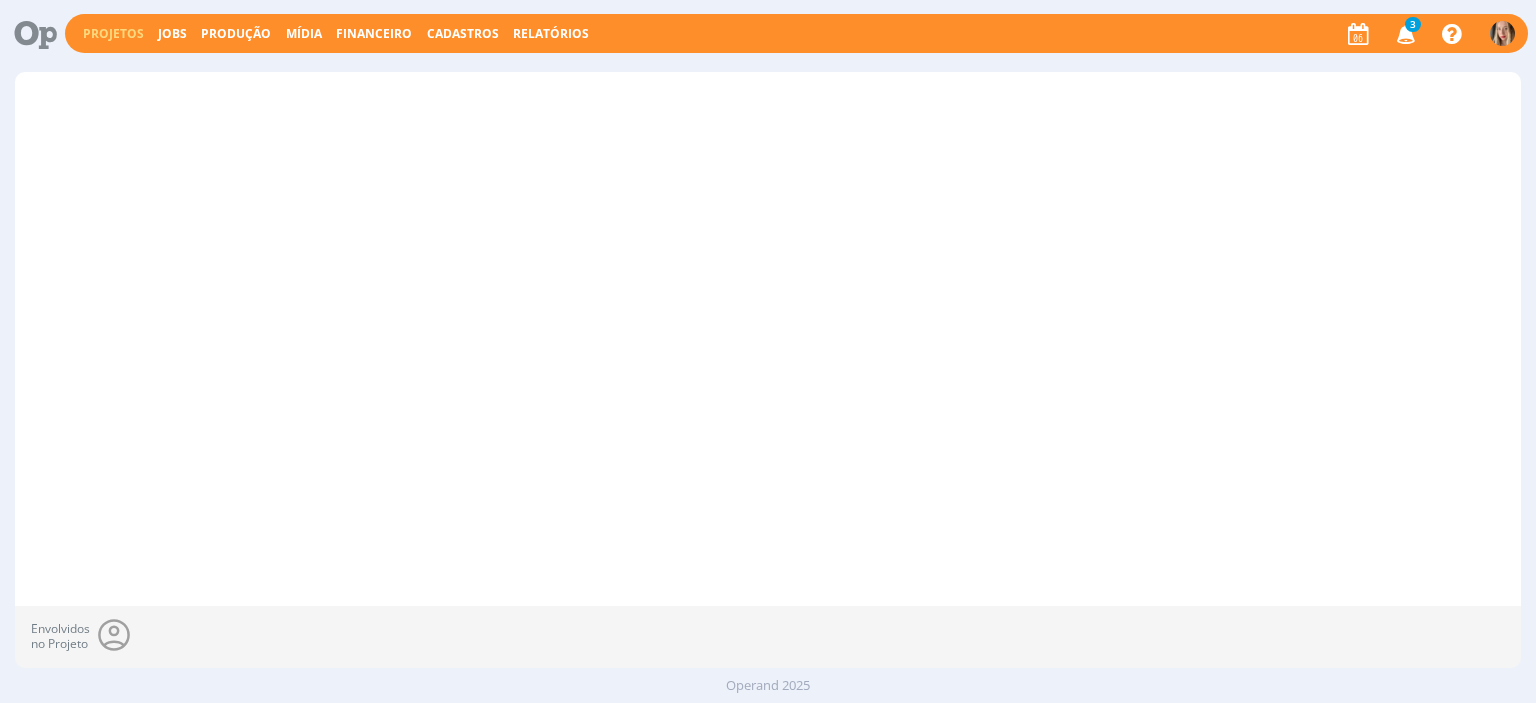scroll, scrollTop: 0, scrollLeft: 0, axis: both 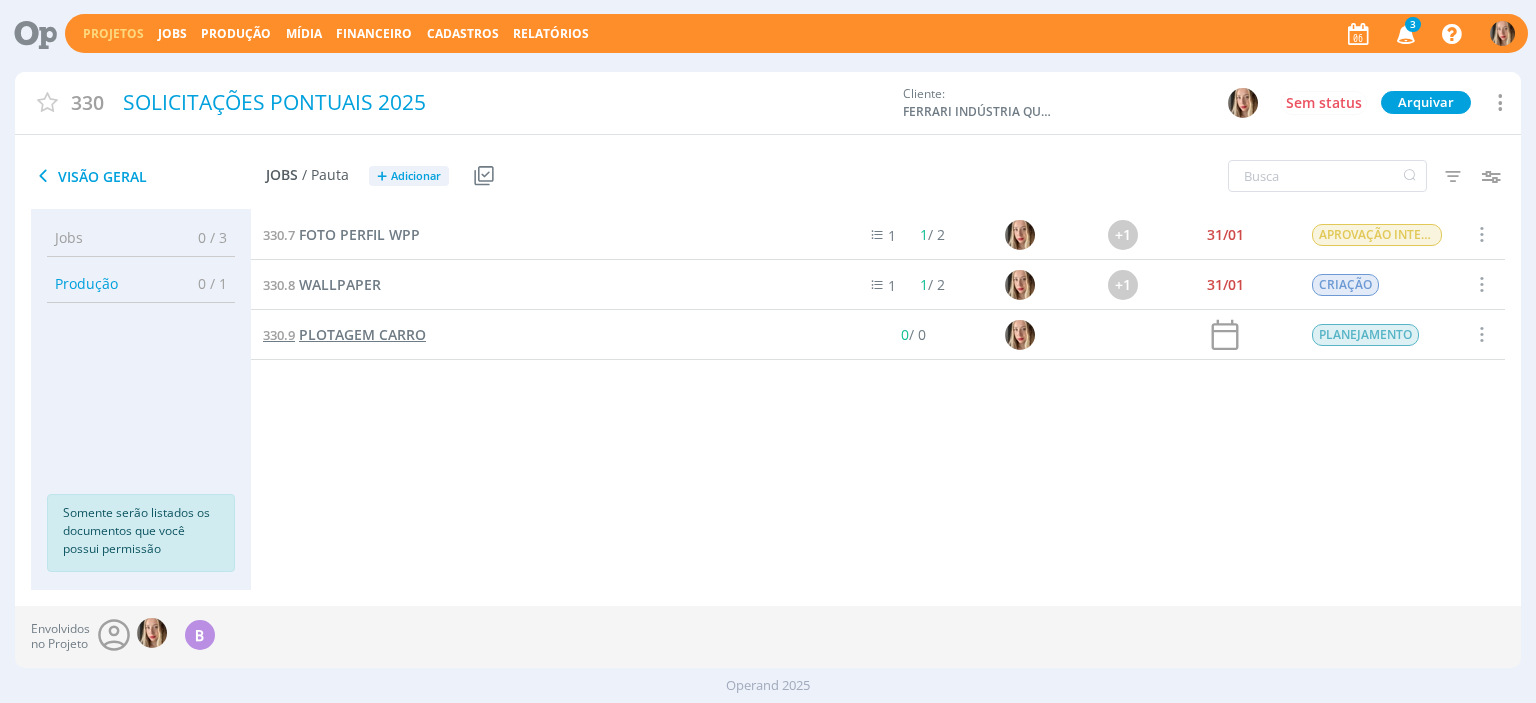 click on "PLOTAGEM CARRO" at bounding box center [362, 334] 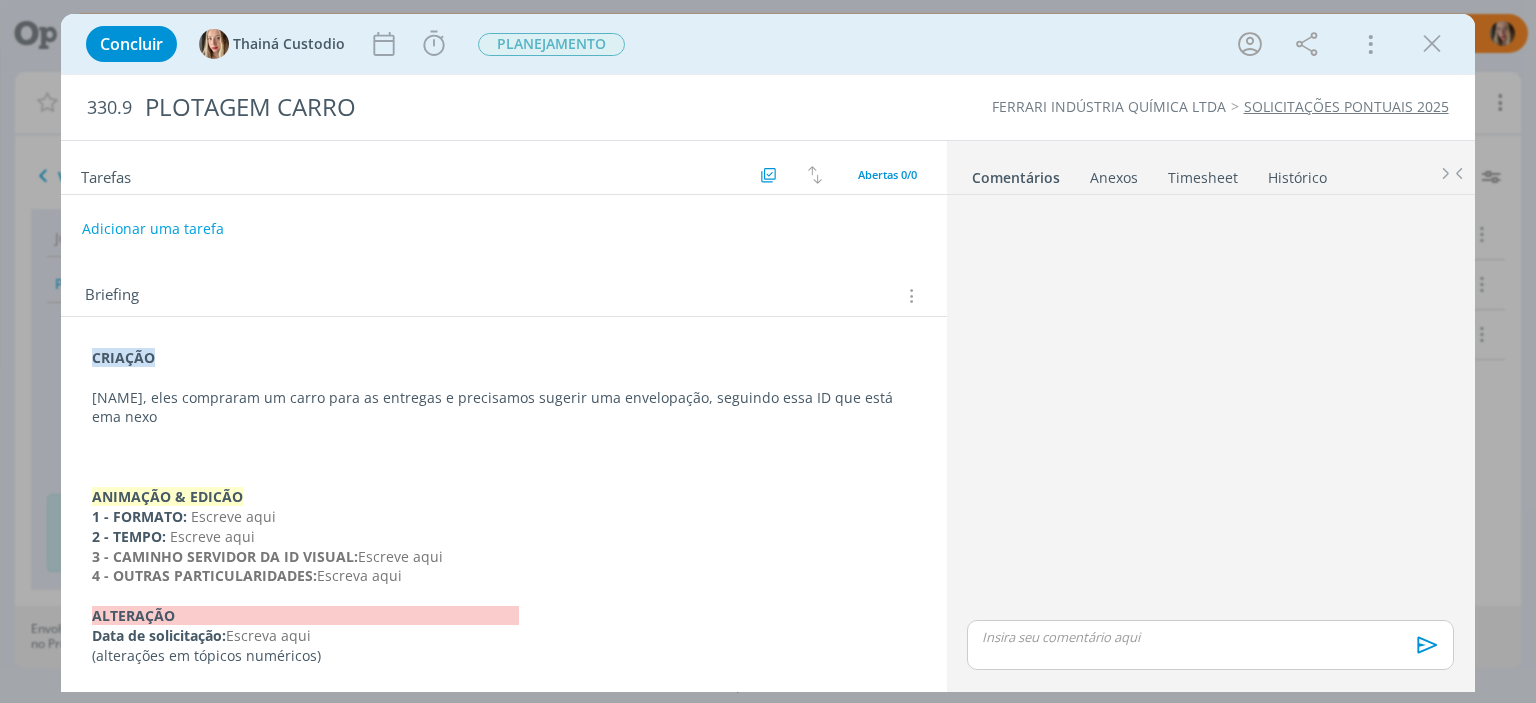 click on "Anexos
0" at bounding box center [1114, 178] 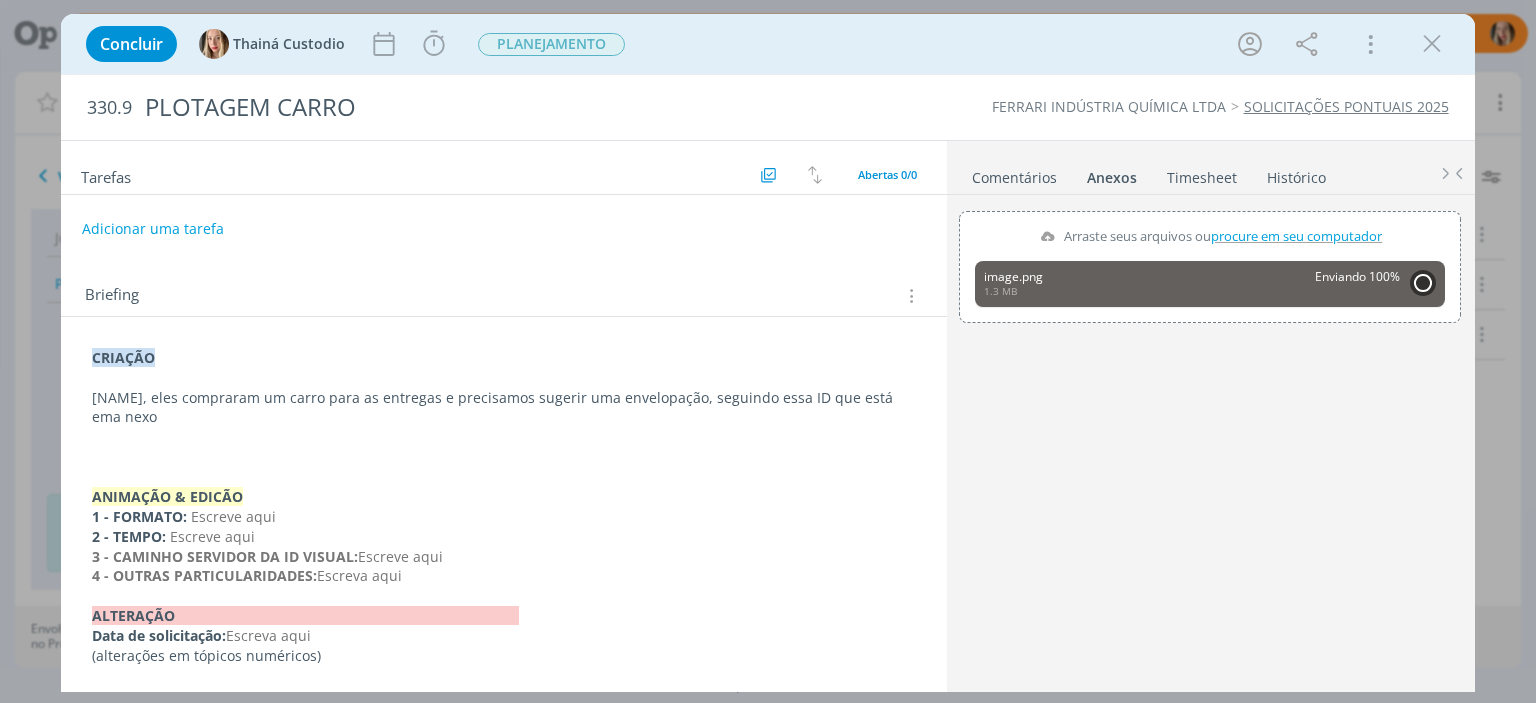 click on "CRIAÇÃO            [NAME], eles compraram um carro para as entregas e precisamos sugerir uma envelopação, seguindo essa ID que está ema nexo ANIMAÇÃO & EDICÃO                                                                      1 - FORMATO:   Escreve aqui 2 - TEMPO:   Escreve aqui 3 - CAMINHO SERVIDOR DA ID VISUAL:  Escreve aqui 4 - OUTRAS PARTICULARIDADES:  Escreva aqui ﻿ALTERAÇÃO                                                                                       Data de solicitação:  Escreva aqui (alterações em tópicos numéricos)" at bounding box center [503, 507] 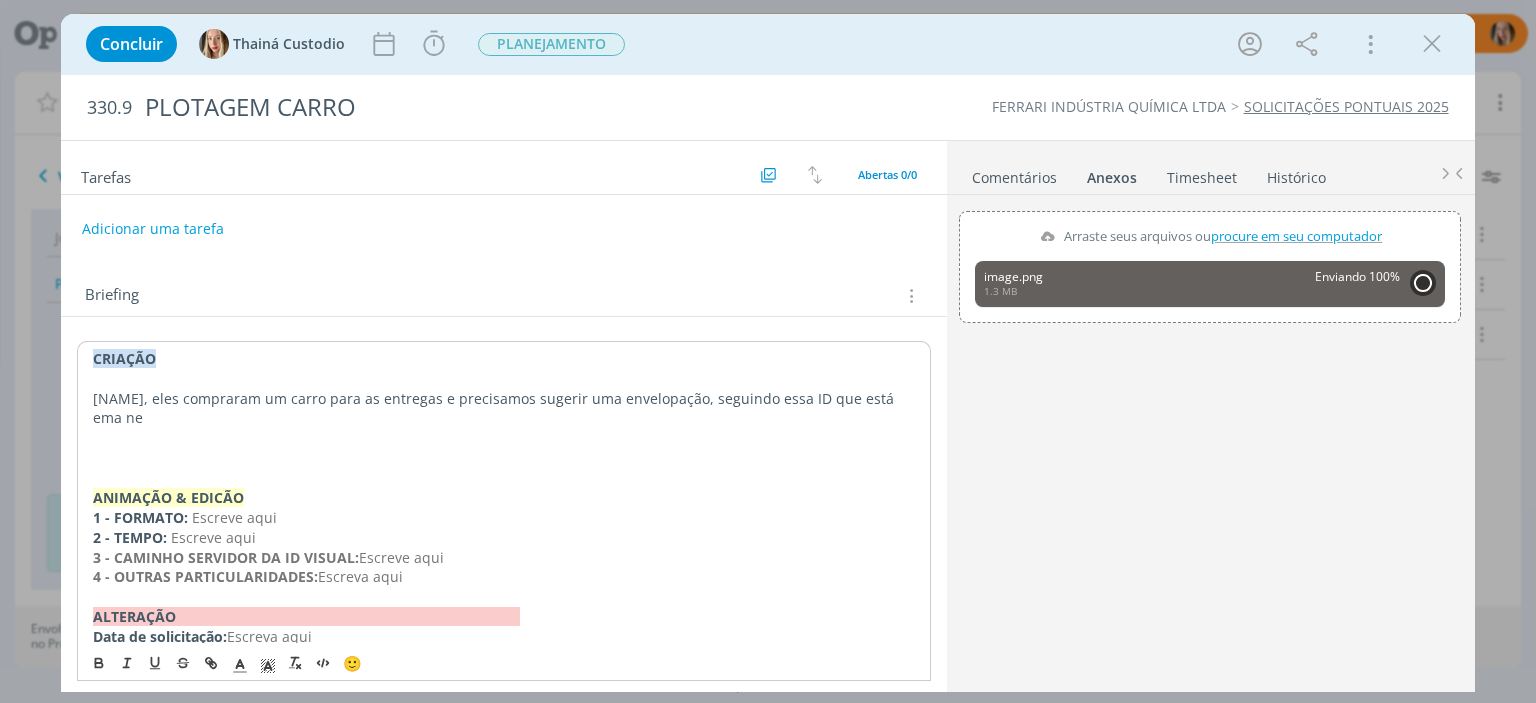 type 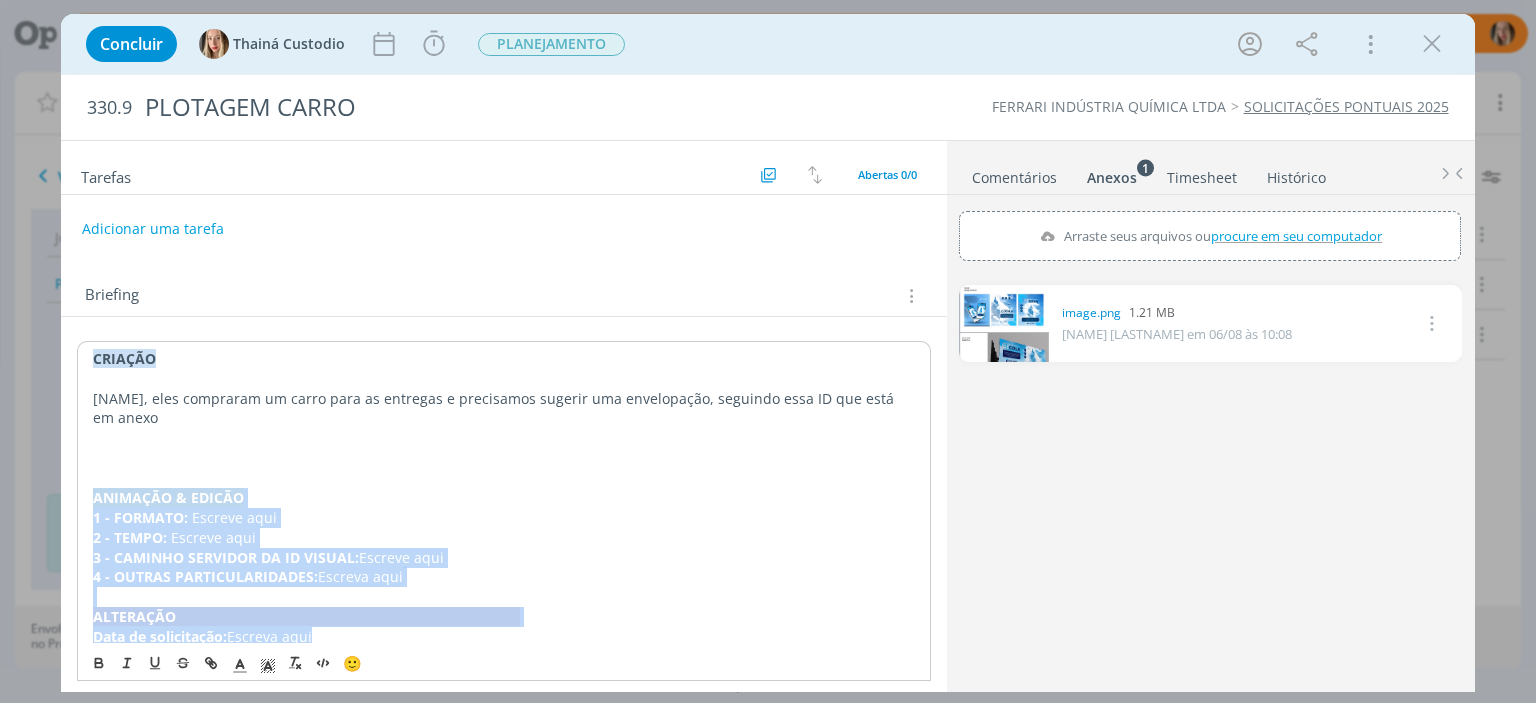 drag, startPoint x: 82, startPoint y: 487, endPoint x: 564, endPoint y: 628, distance: 502.20016 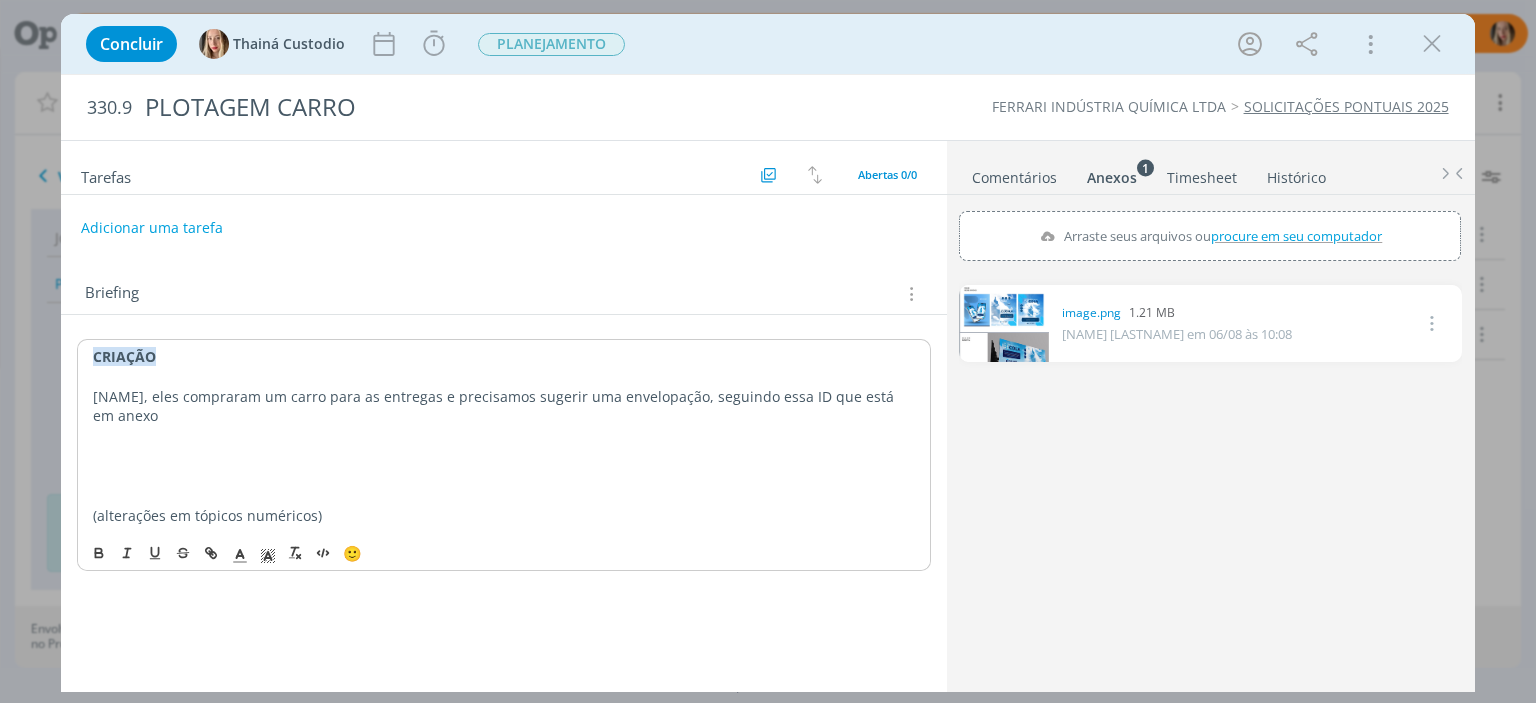 click on "Adicionar uma tarefa" at bounding box center (152, 228) 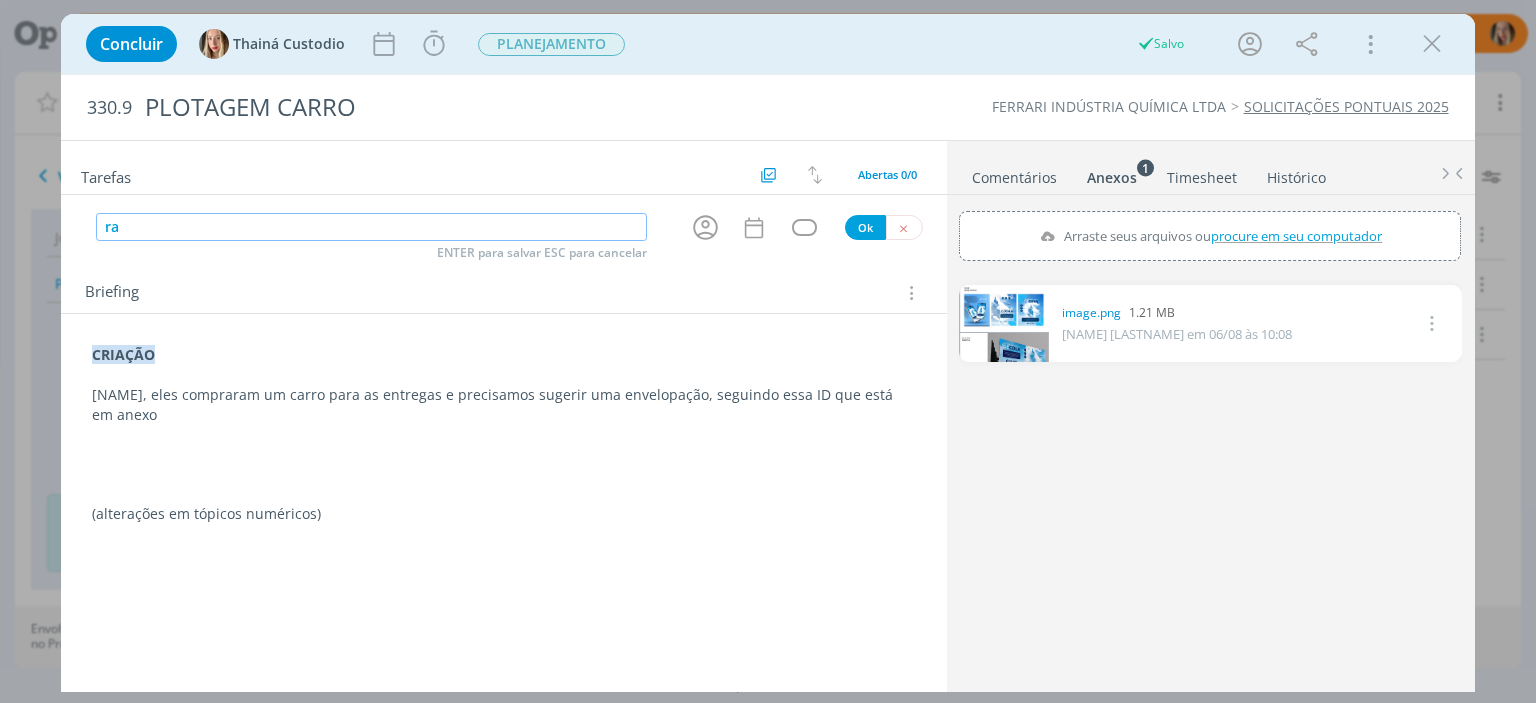 type on "r" 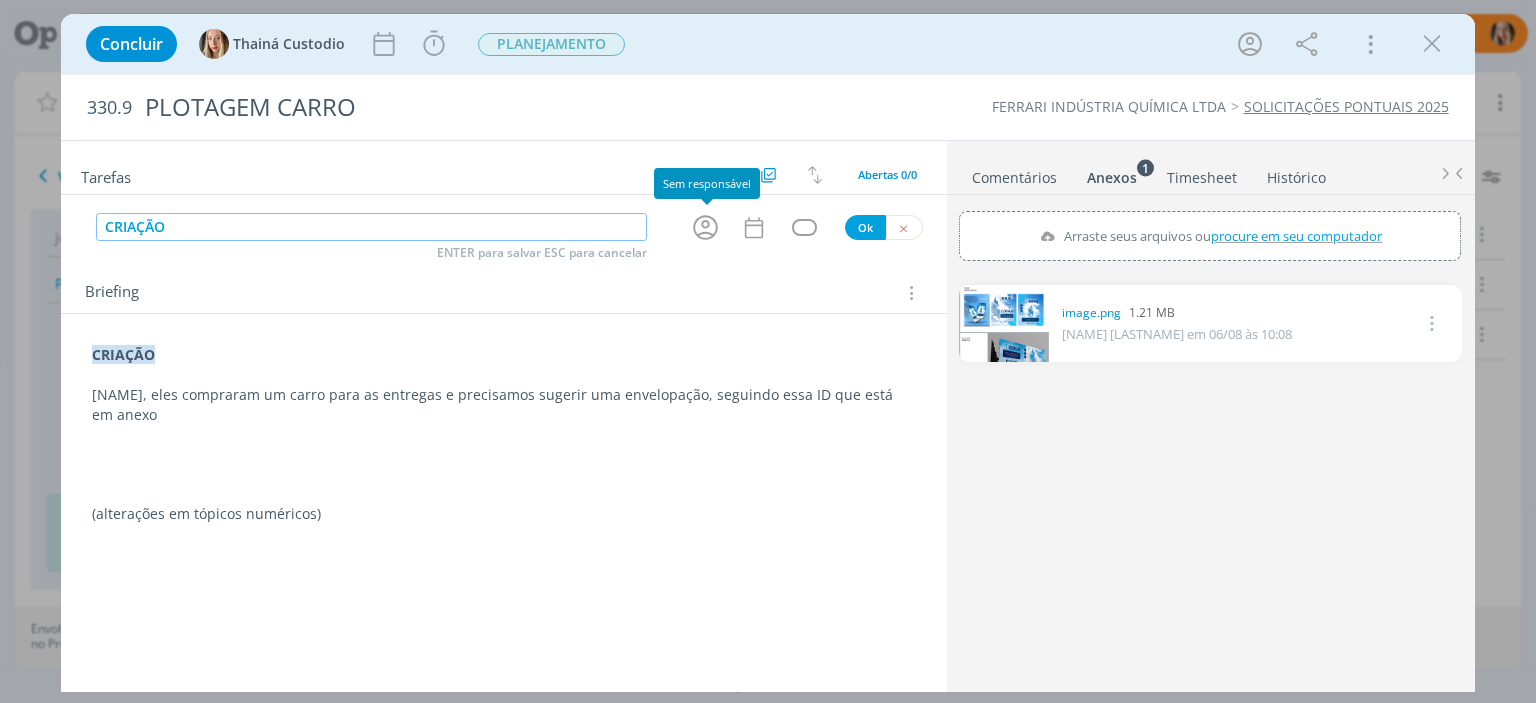 click 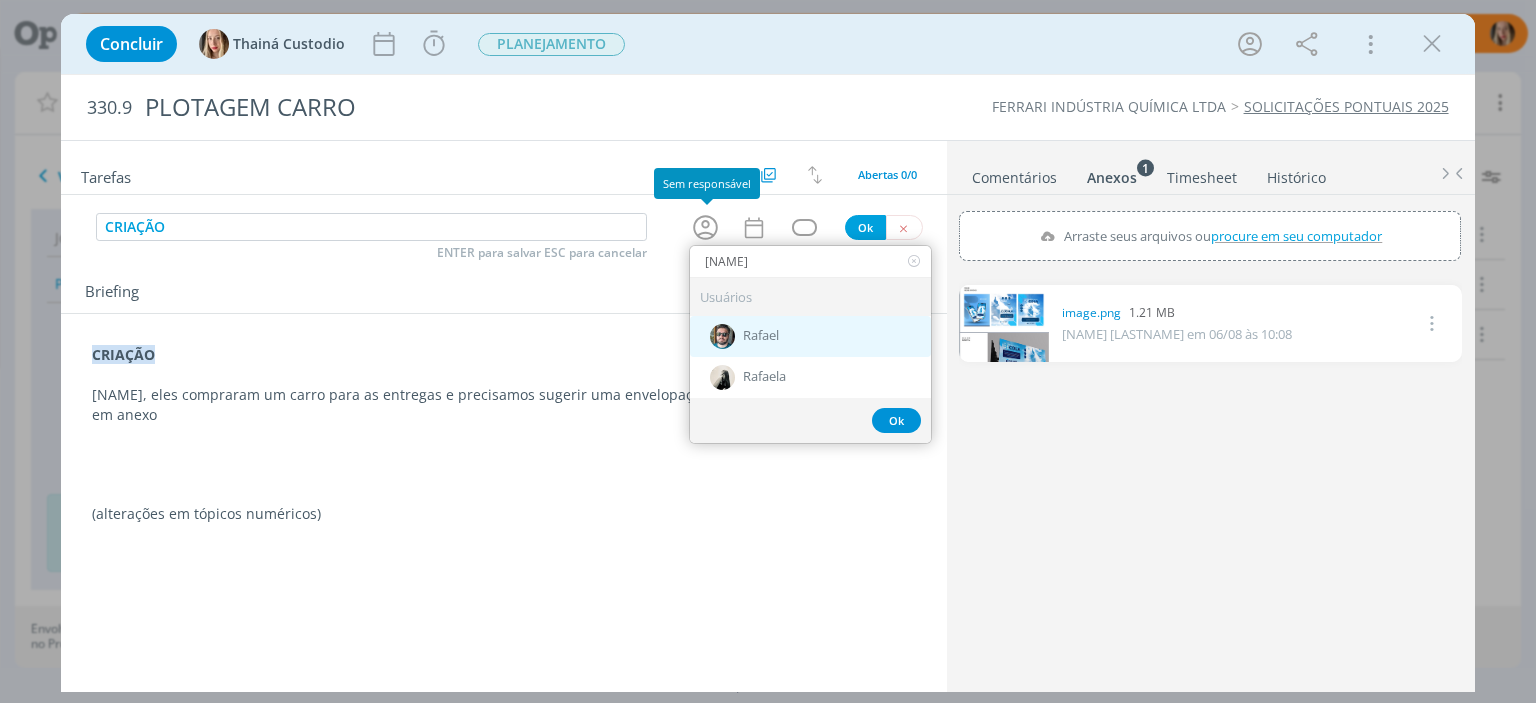 type on "RAFAEL" 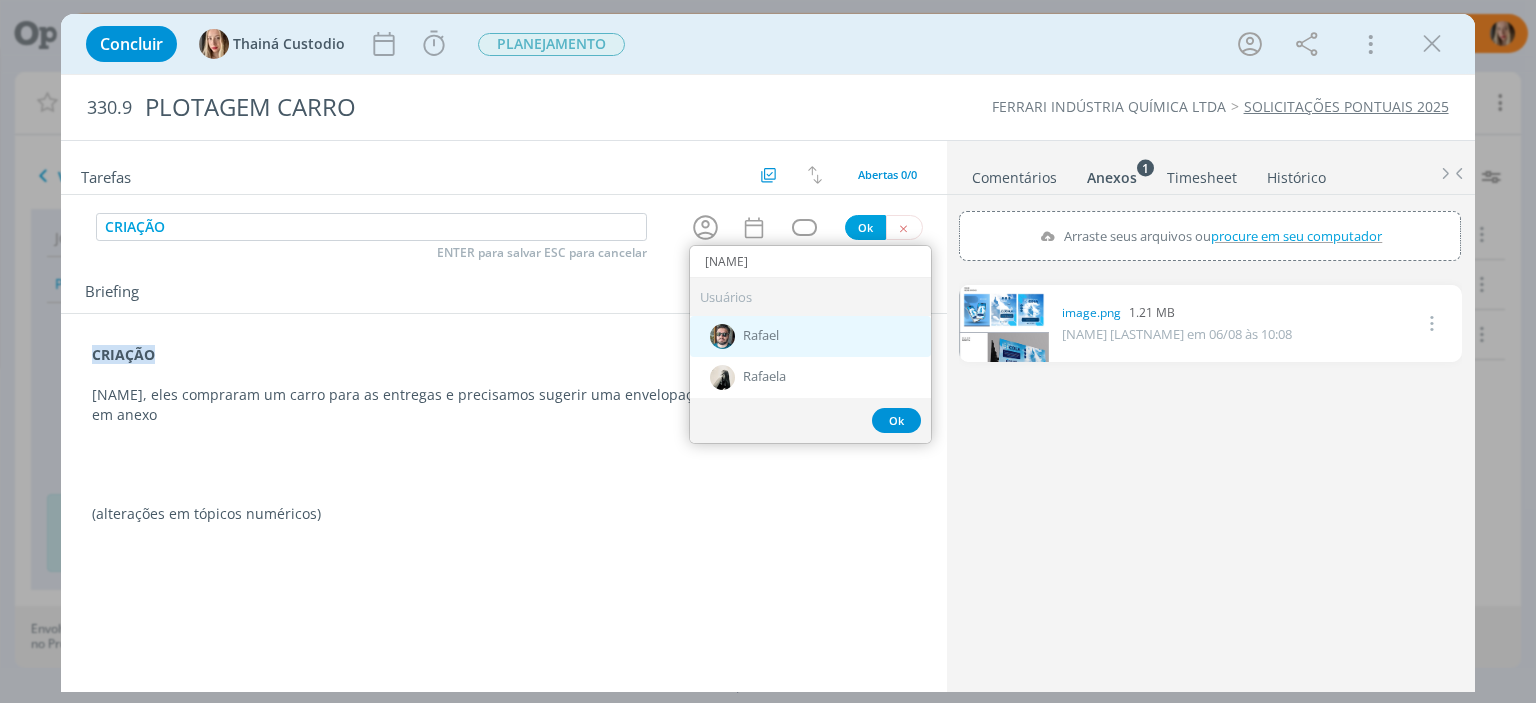 click on "Rafael" at bounding box center [810, 336] 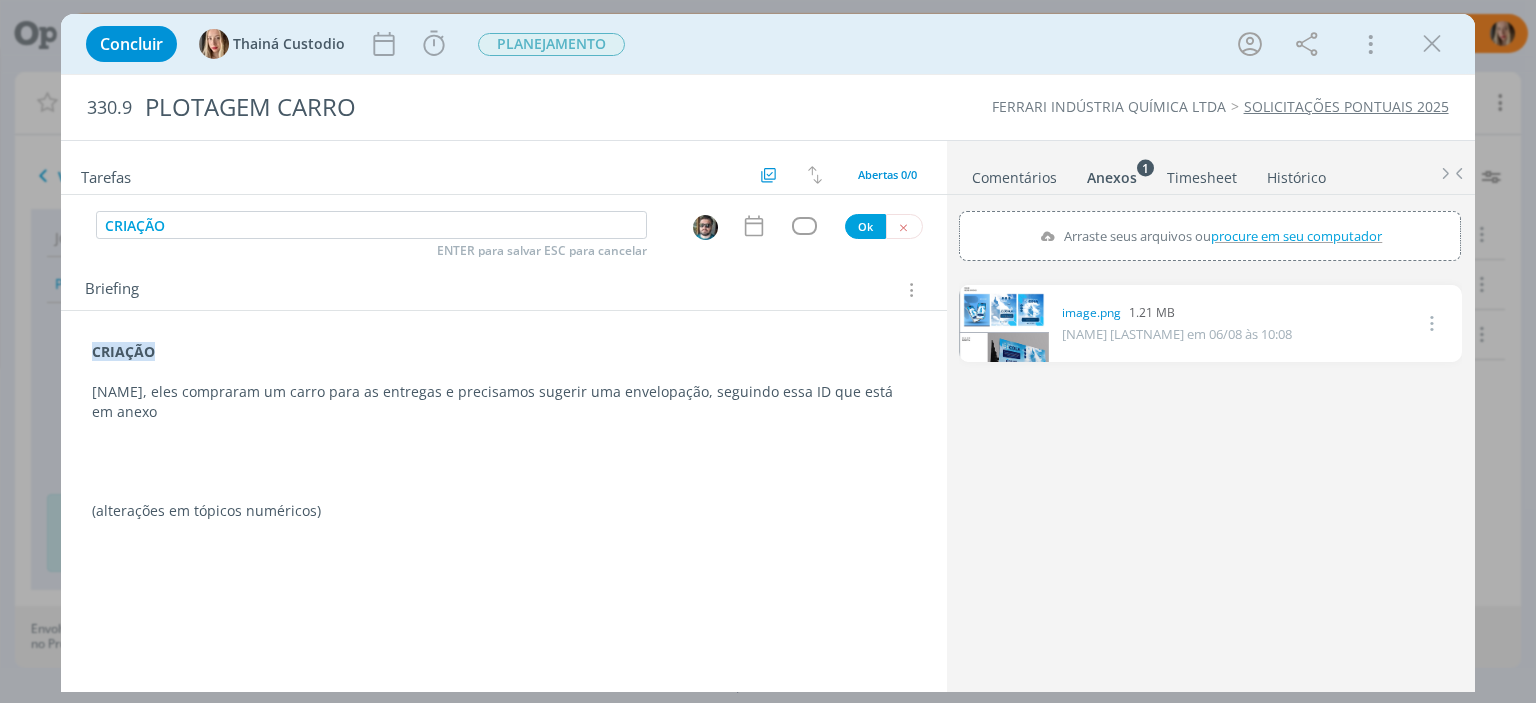 click at bounding box center (804, 225) 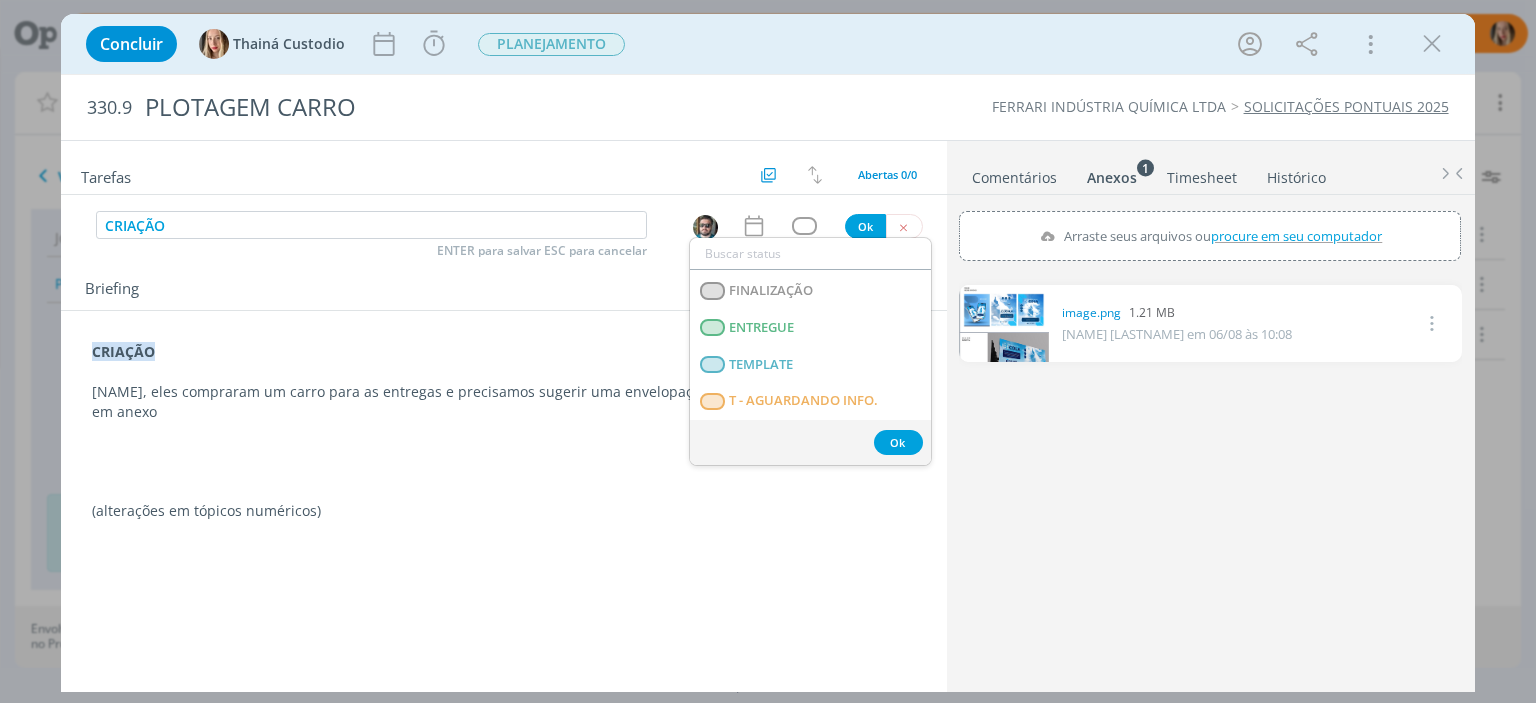 scroll, scrollTop: 500, scrollLeft: 0, axis: vertical 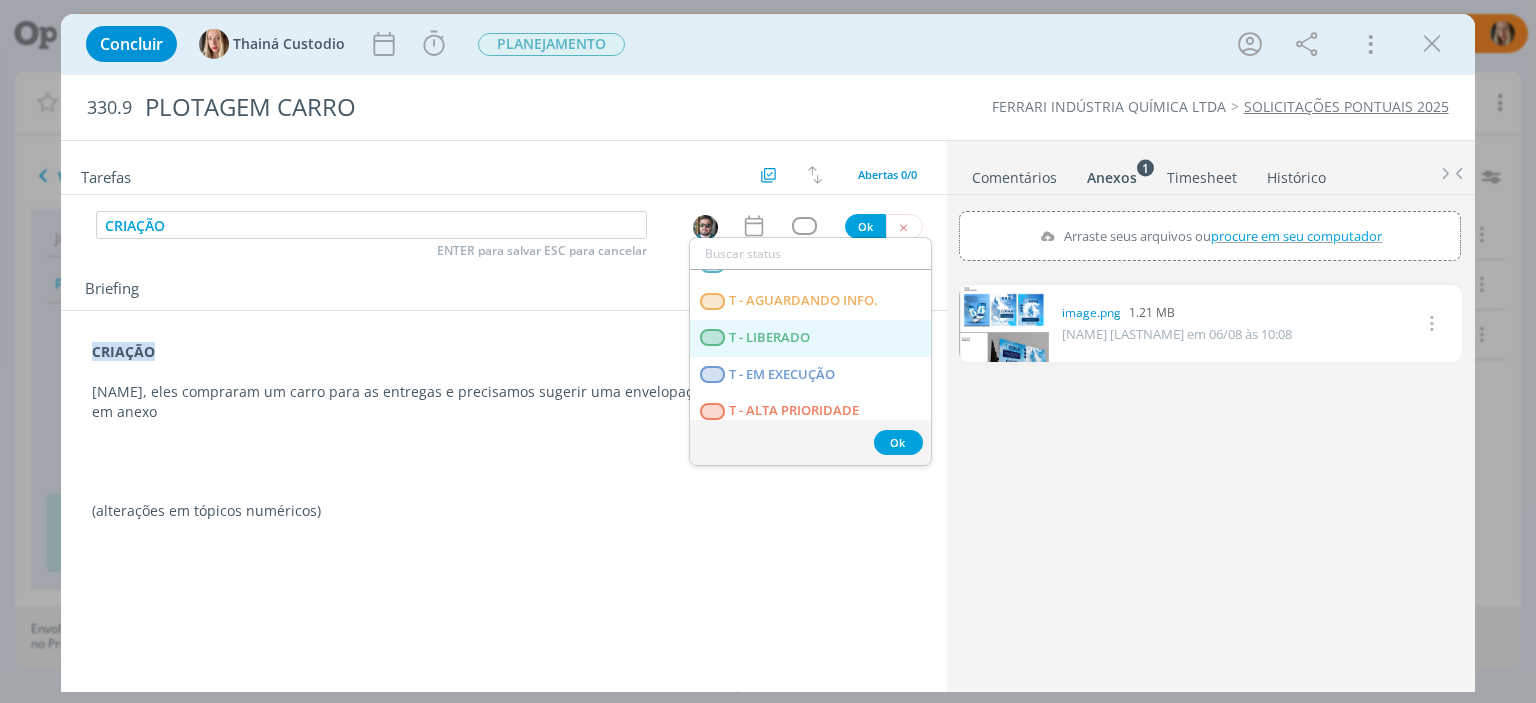 click on "T - LIBERADO" at bounding box center [770, 338] 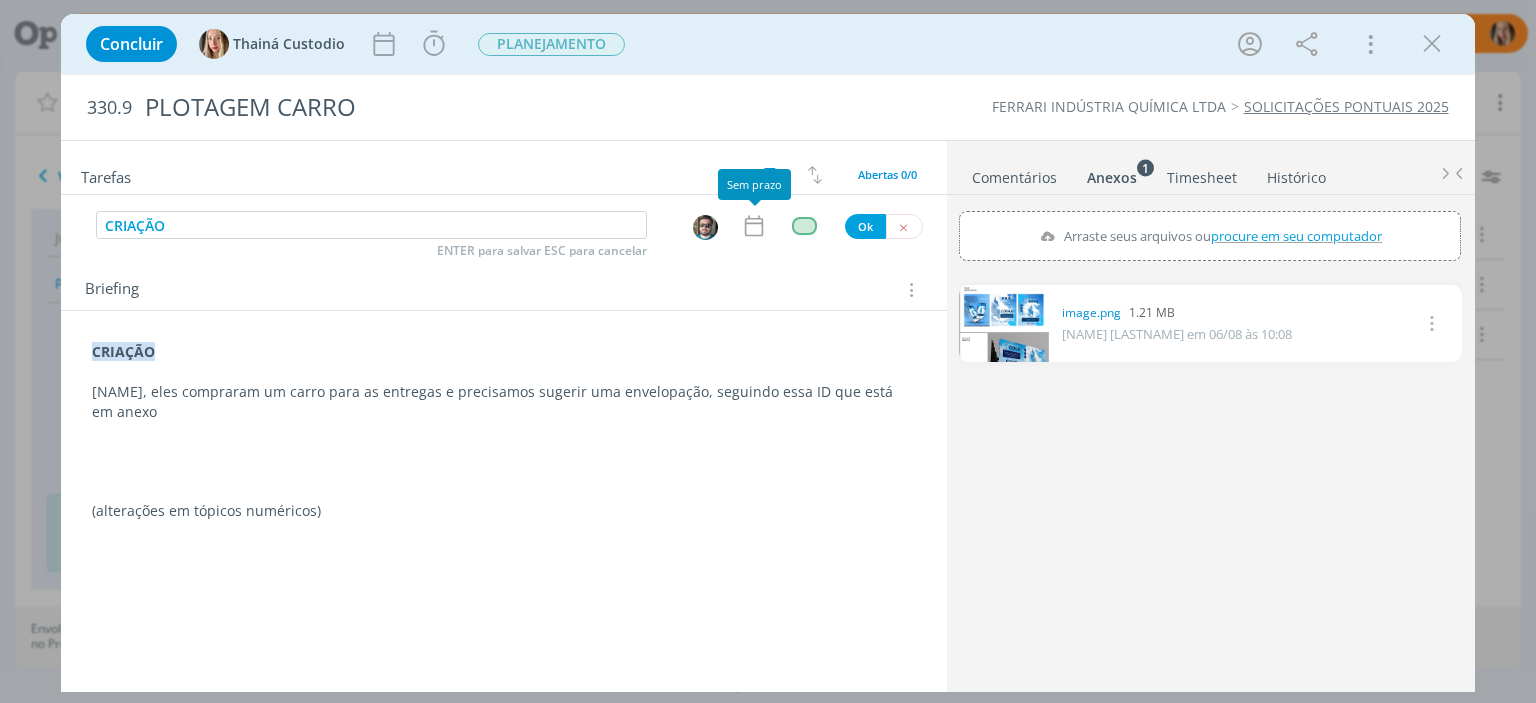 click 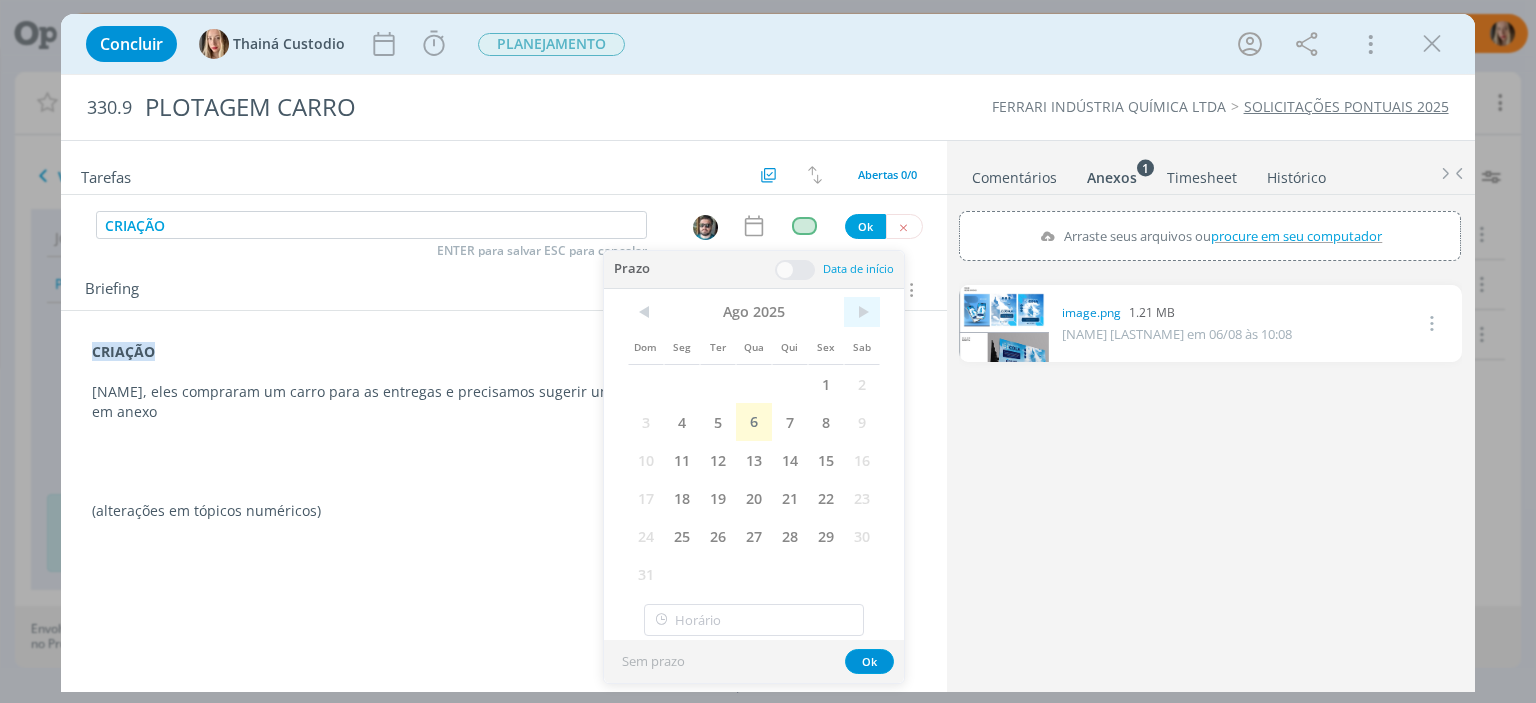 click on ">" at bounding box center (862, 312) 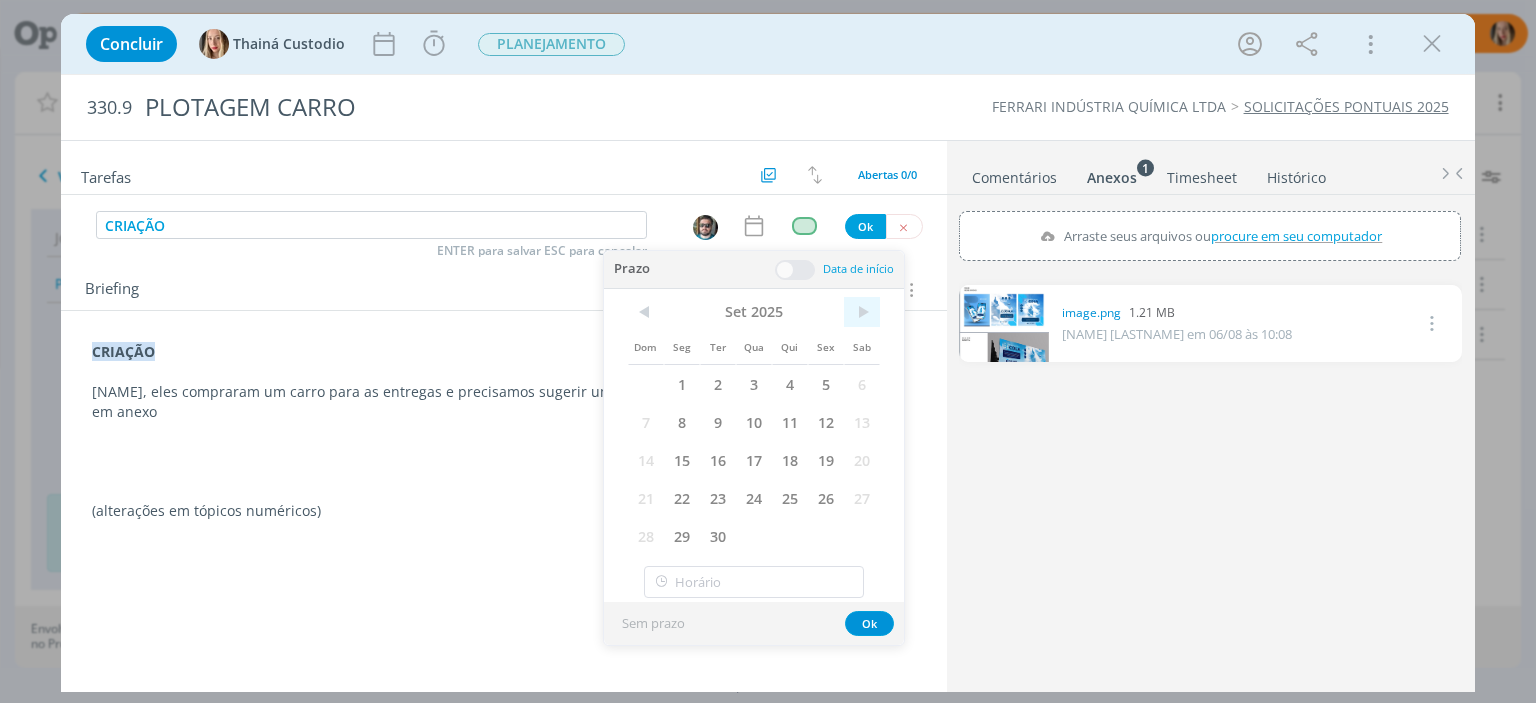 click on ">" at bounding box center [862, 312] 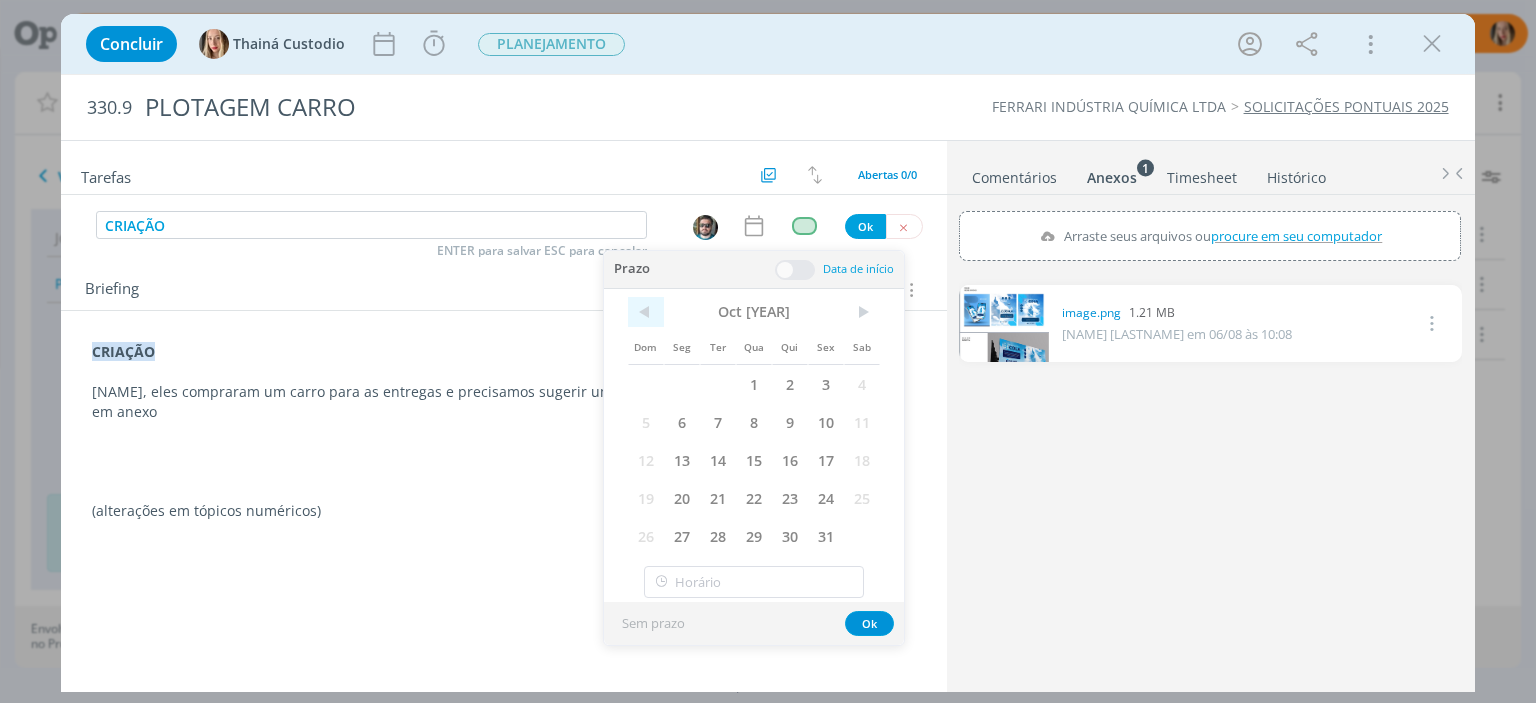 click on "<" at bounding box center (646, 312) 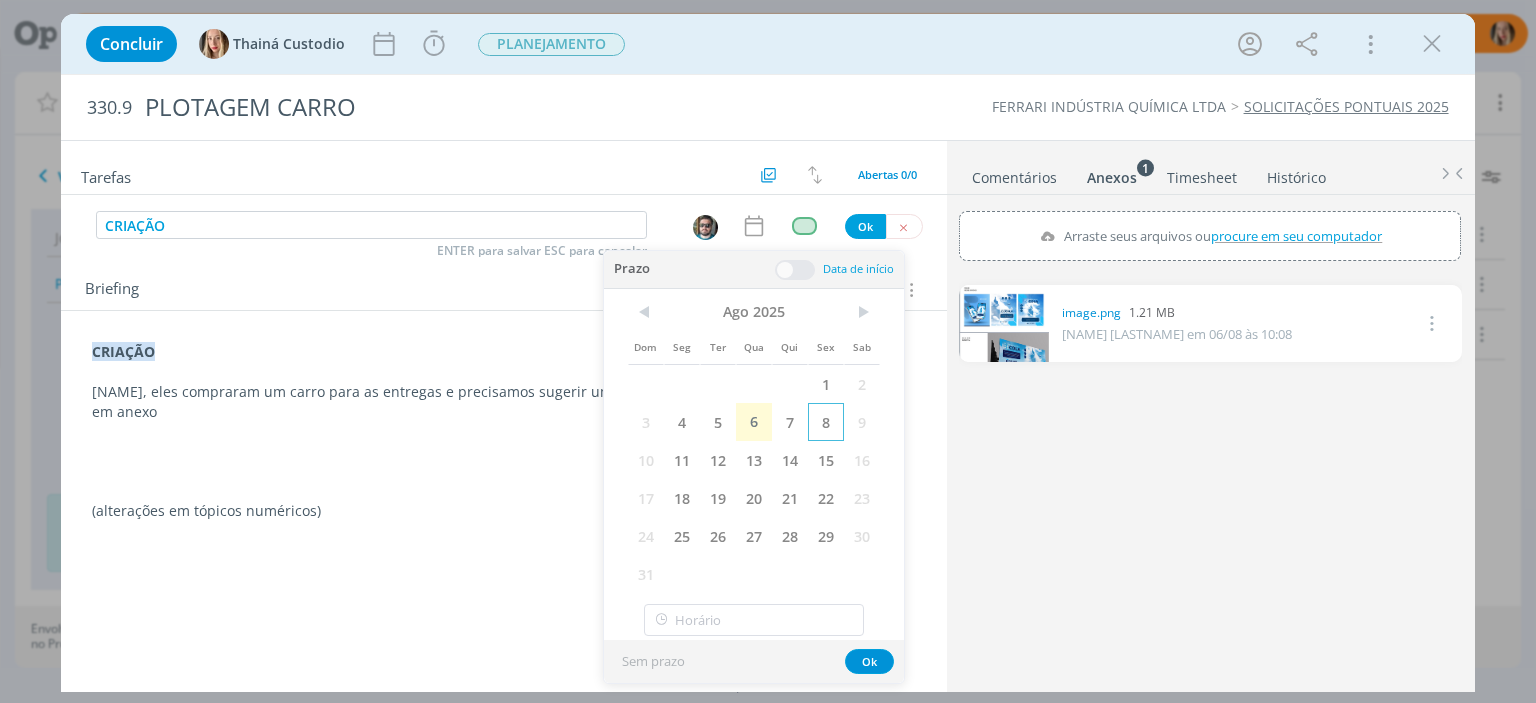 click on "8" at bounding box center [826, 422] 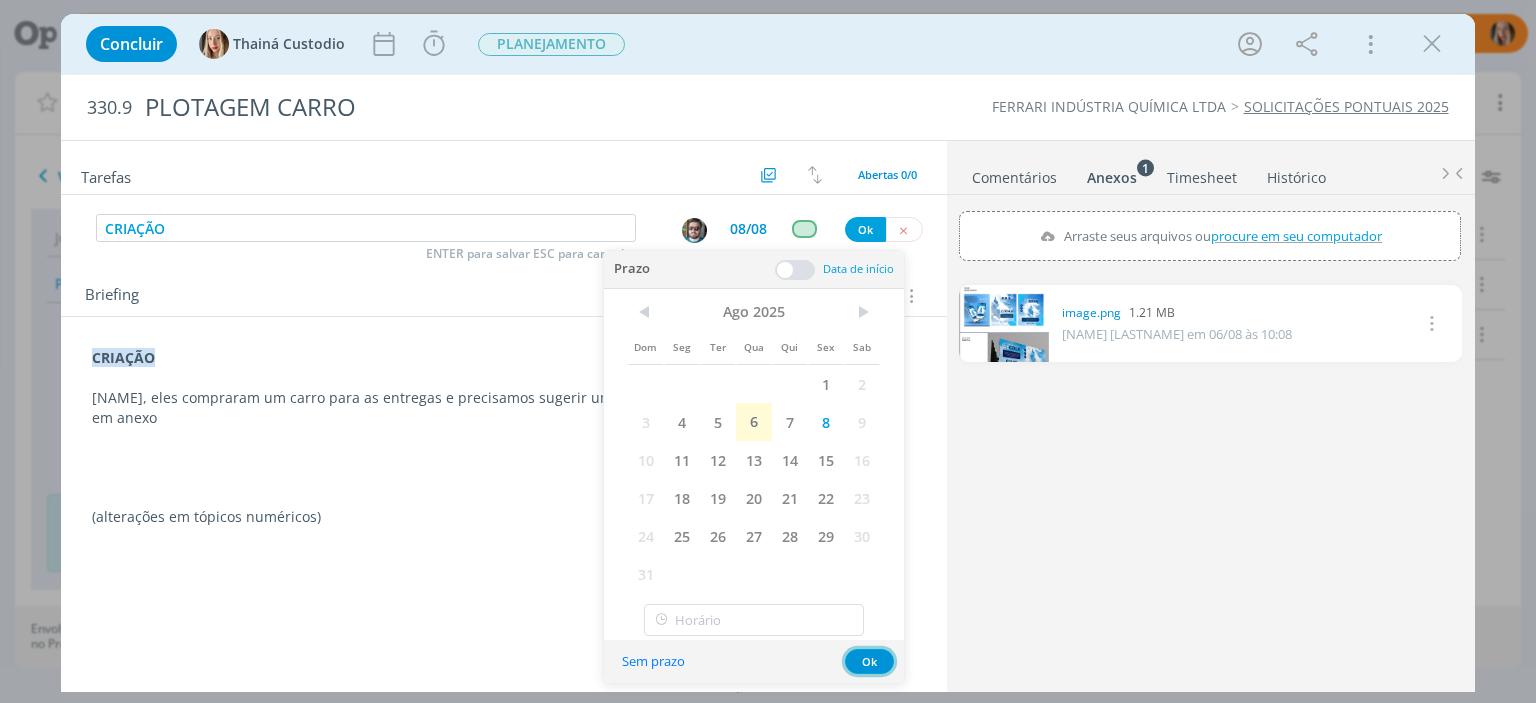 click on "Ok" at bounding box center [869, 661] 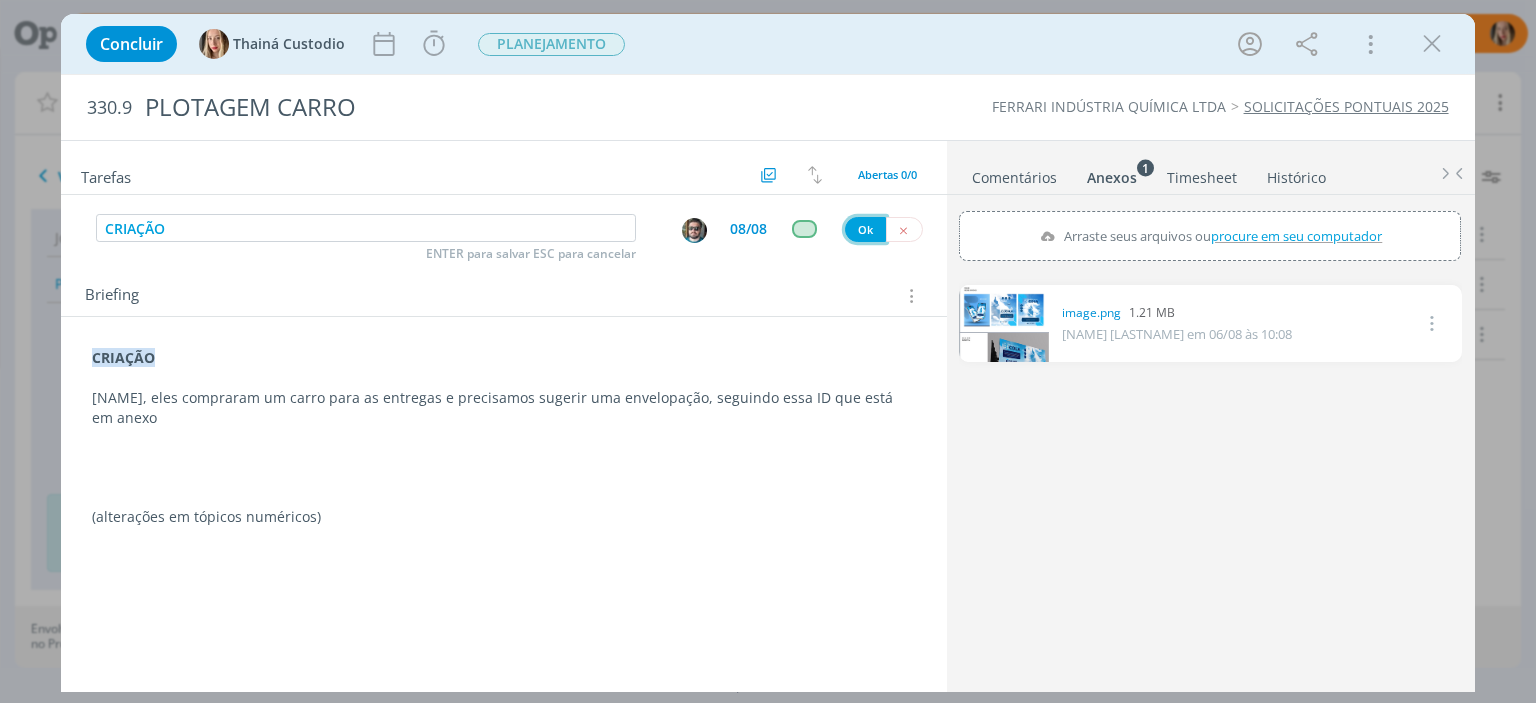 click on "Ok" at bounding box center [865, 229] 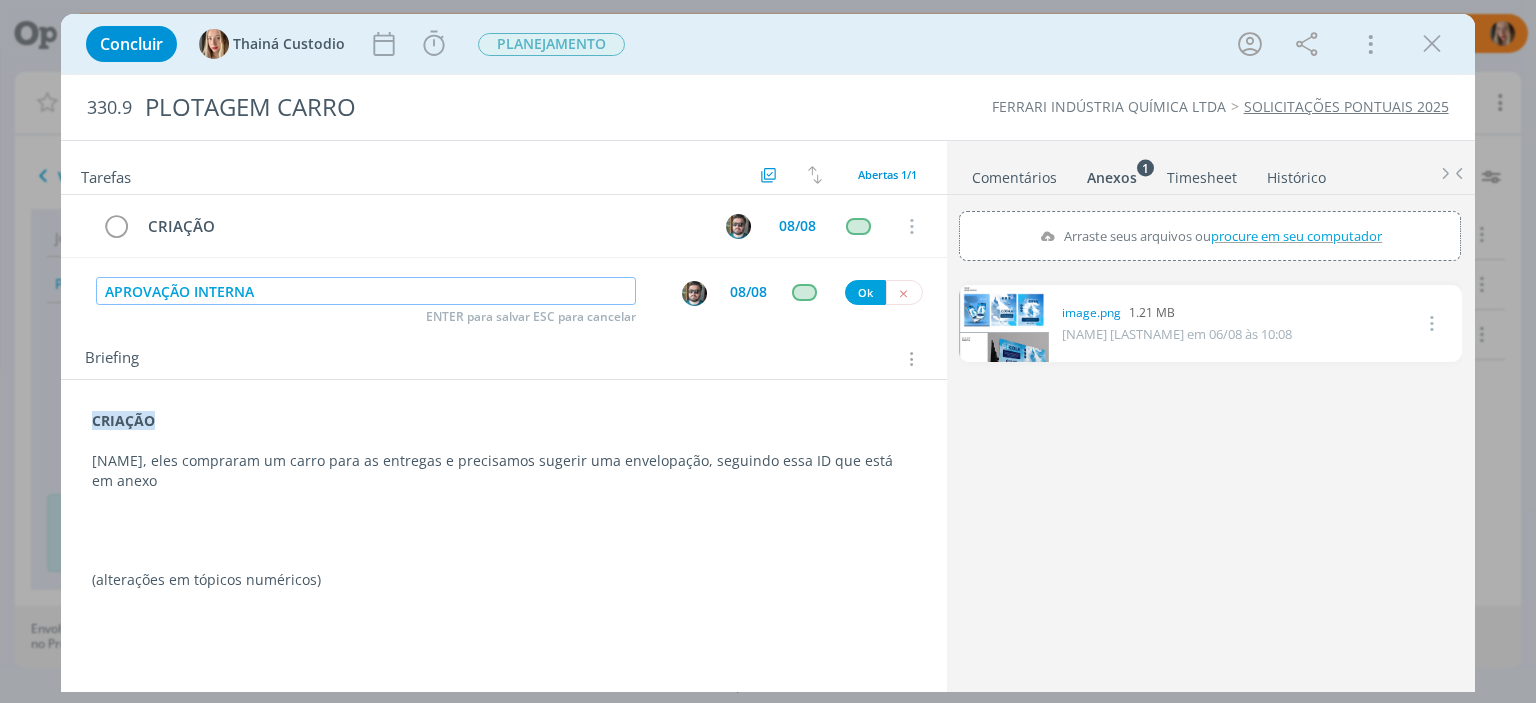 click at bounding box center [694, 293] 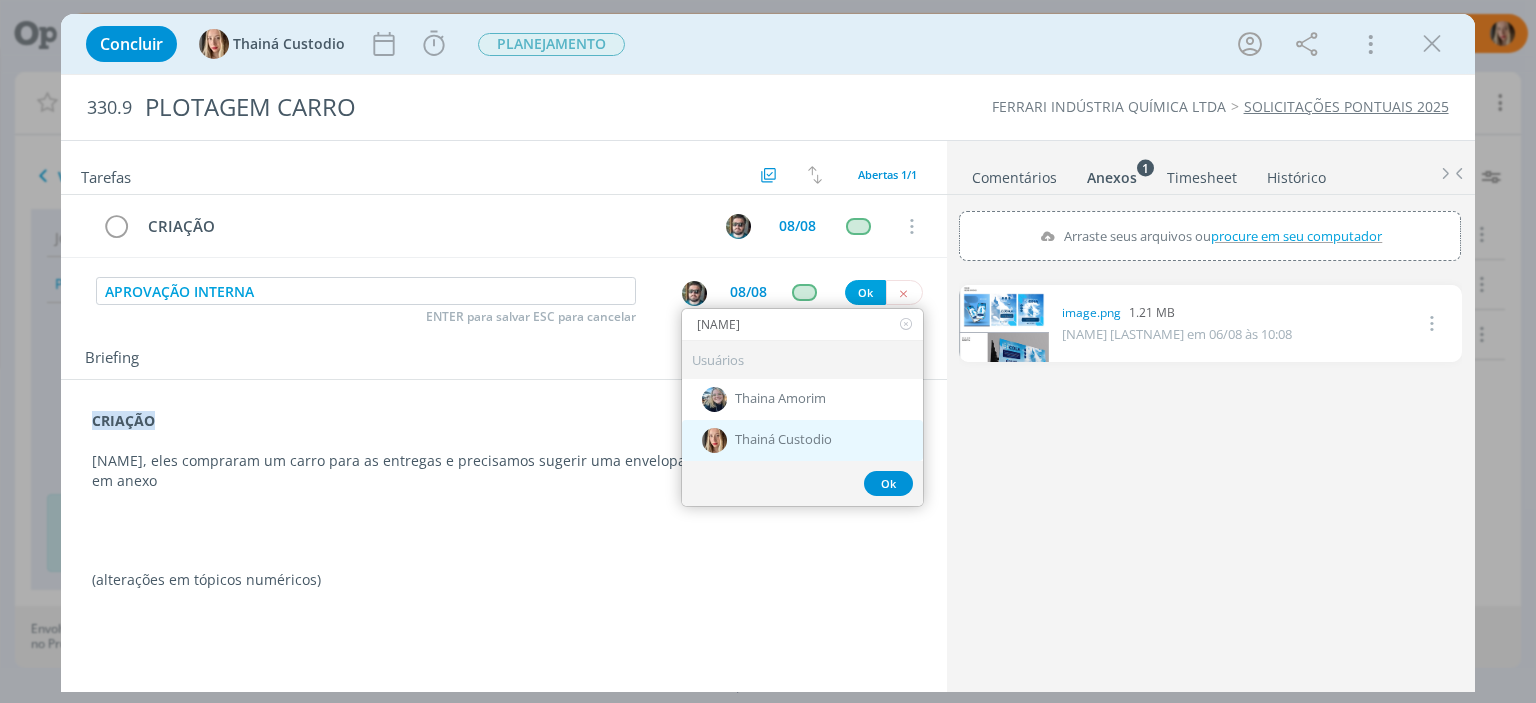 type on "THAINA" 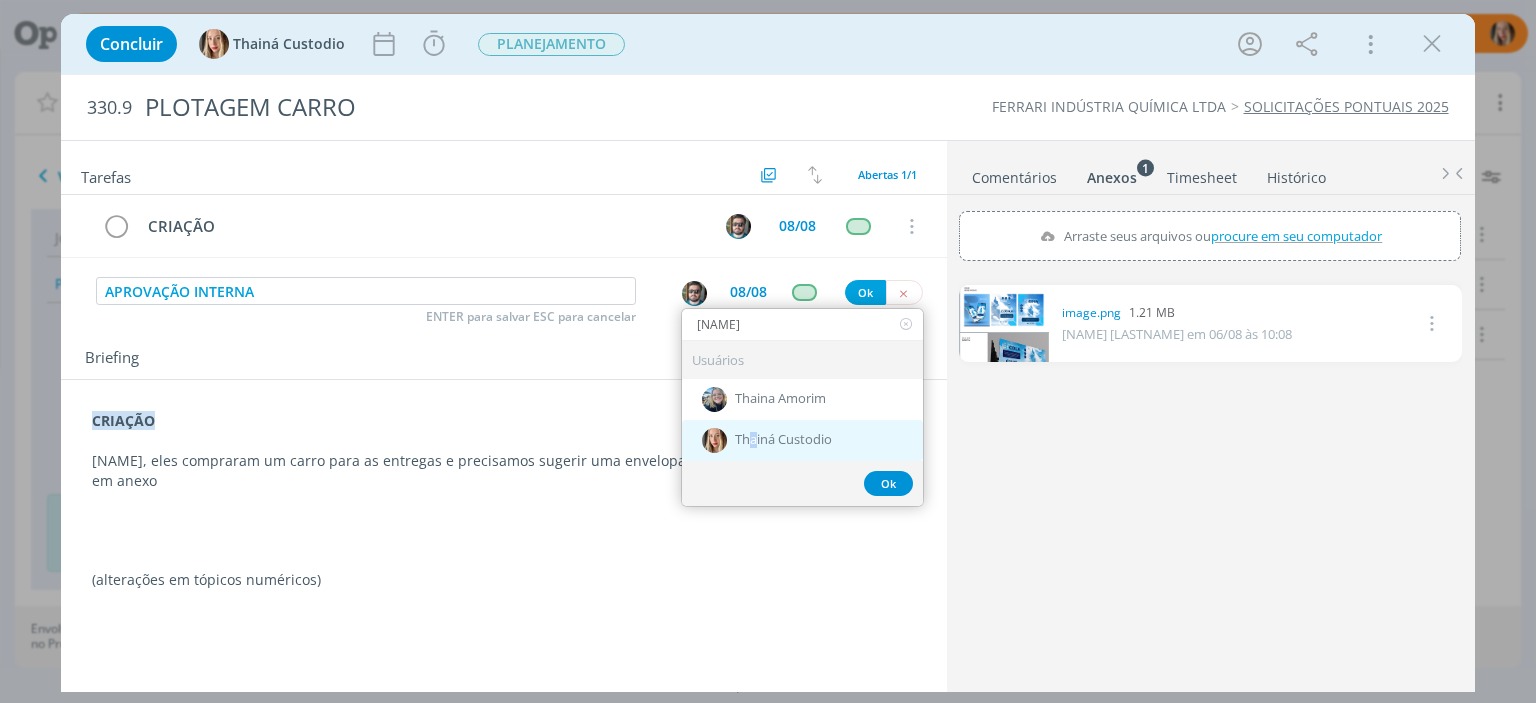 click on "Thainá Custodio" at bounding box center [783, 441] 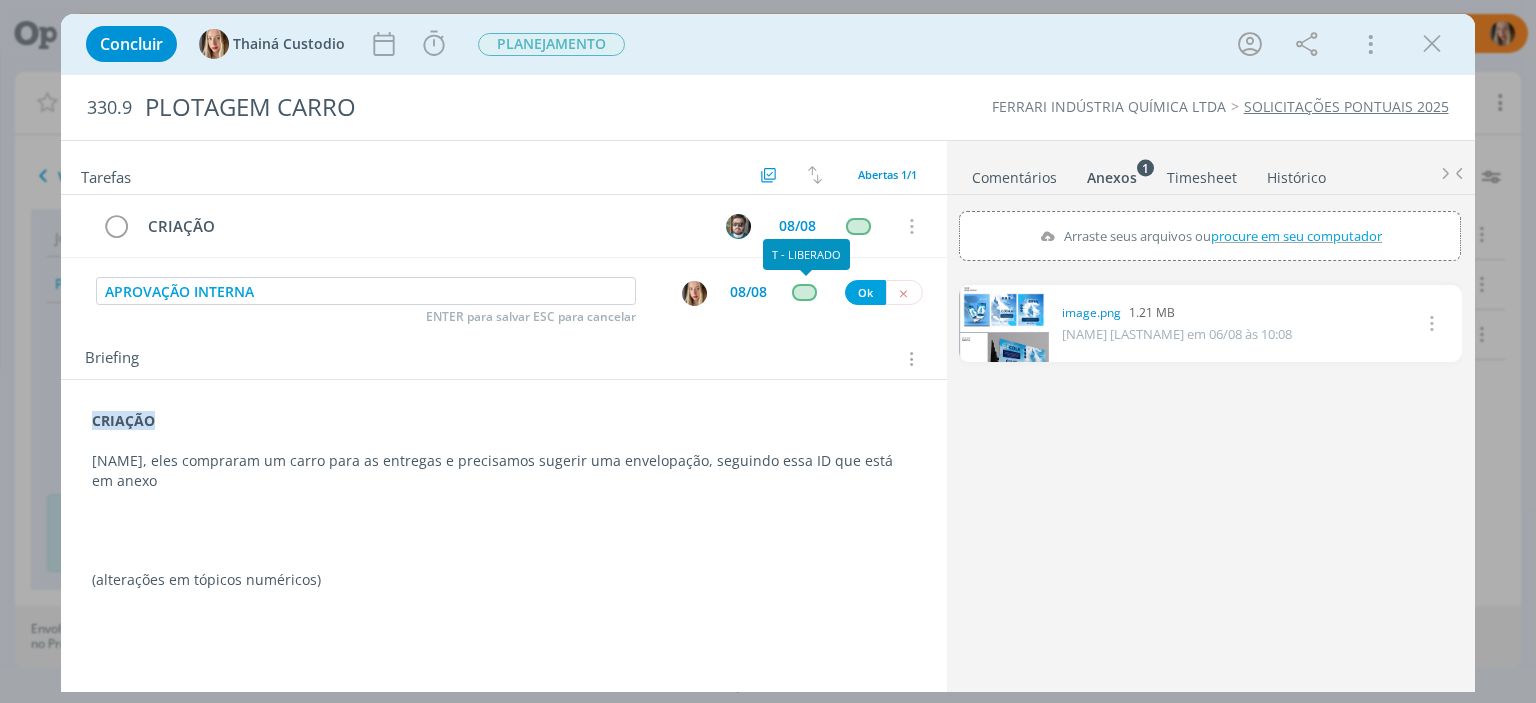 click at bounding box center (804, 292) 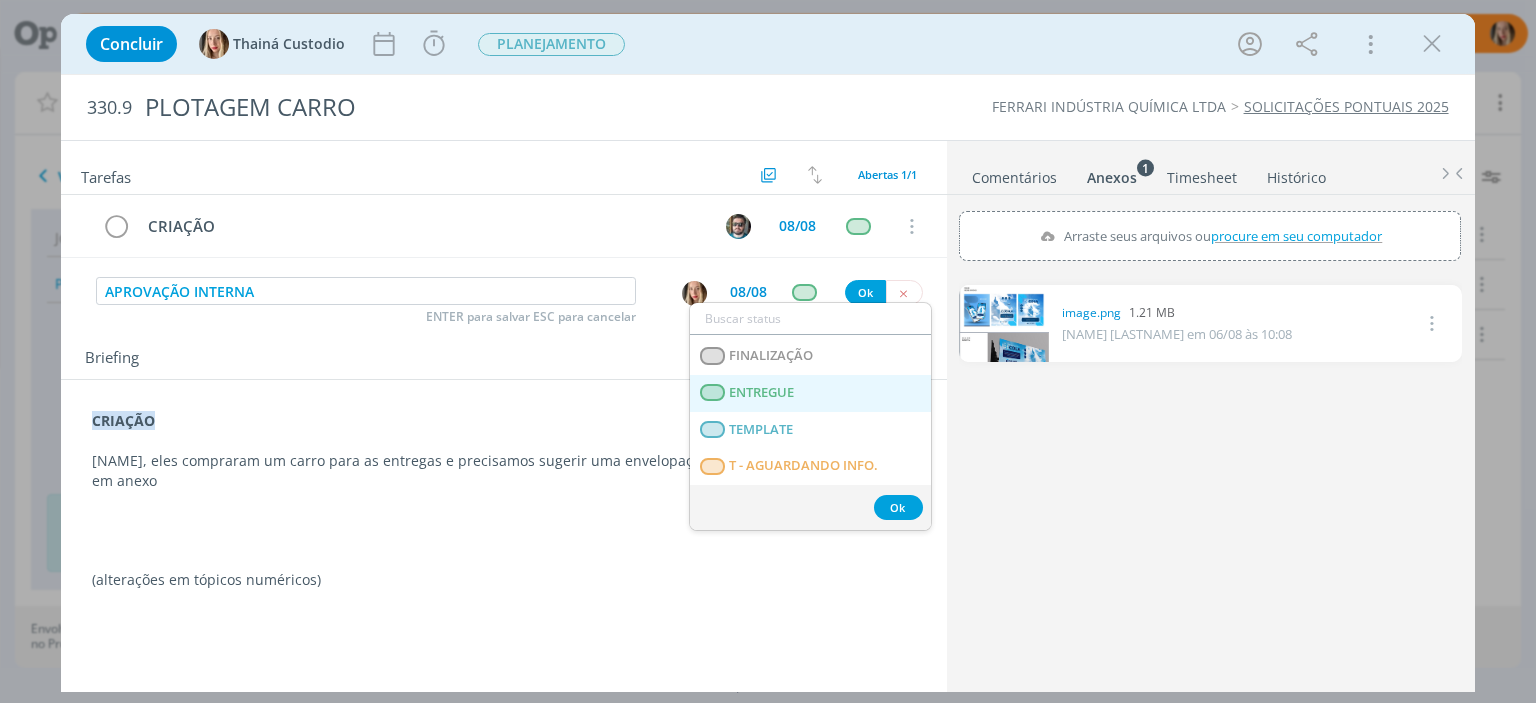 scroll, scrollTop: 473, scrollLeft: 0, axis: vertical 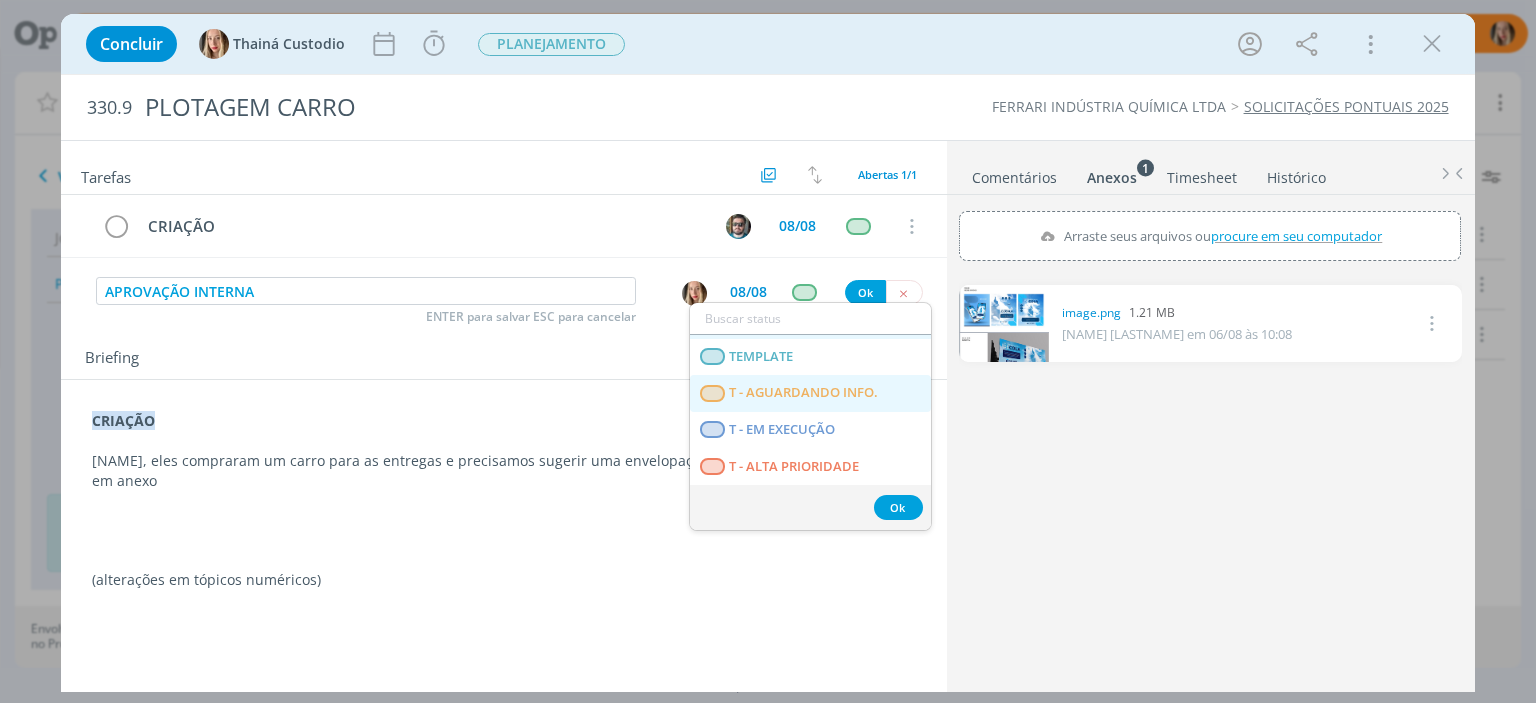 click on "T - AGUARDANDO INFO." at bounding box center (804, 393) 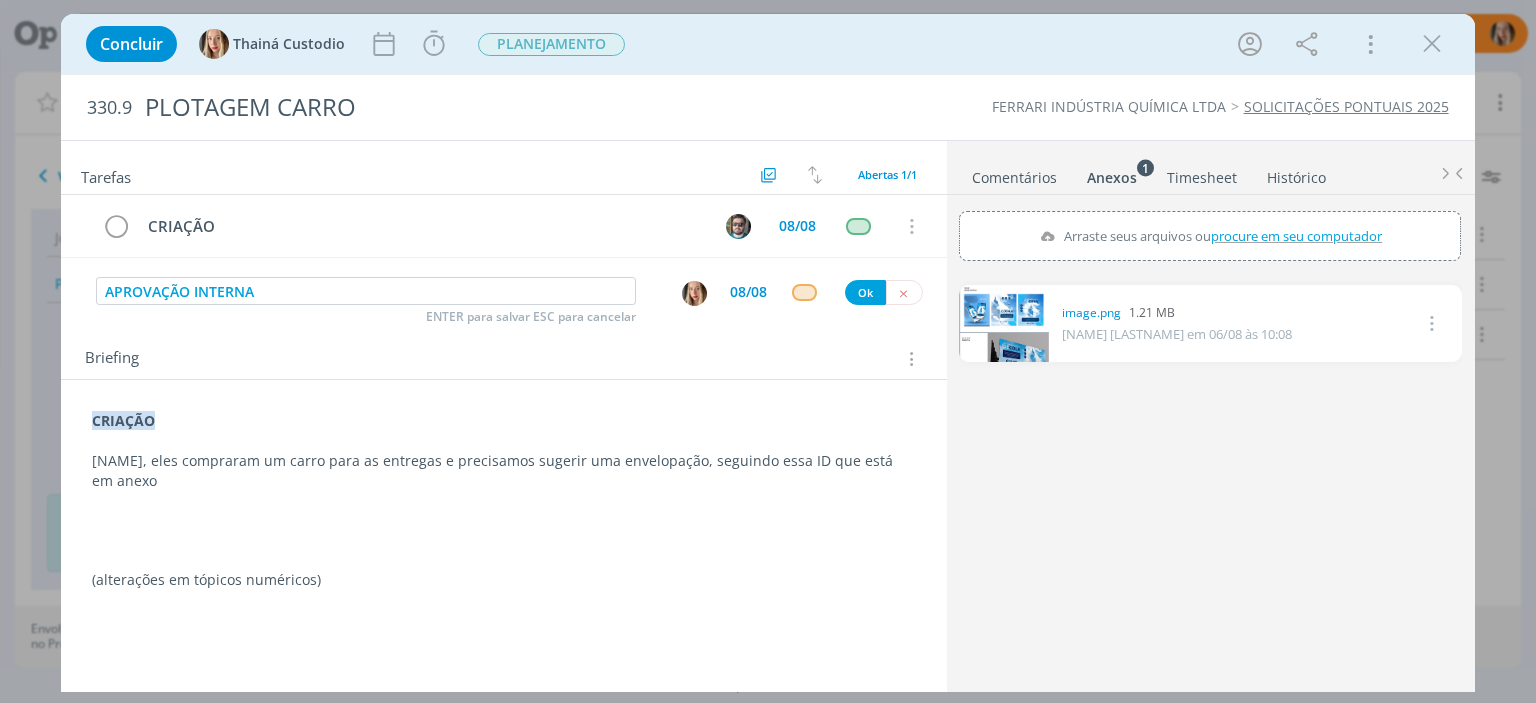 click on "08/08" at bounding box center [748, 292] 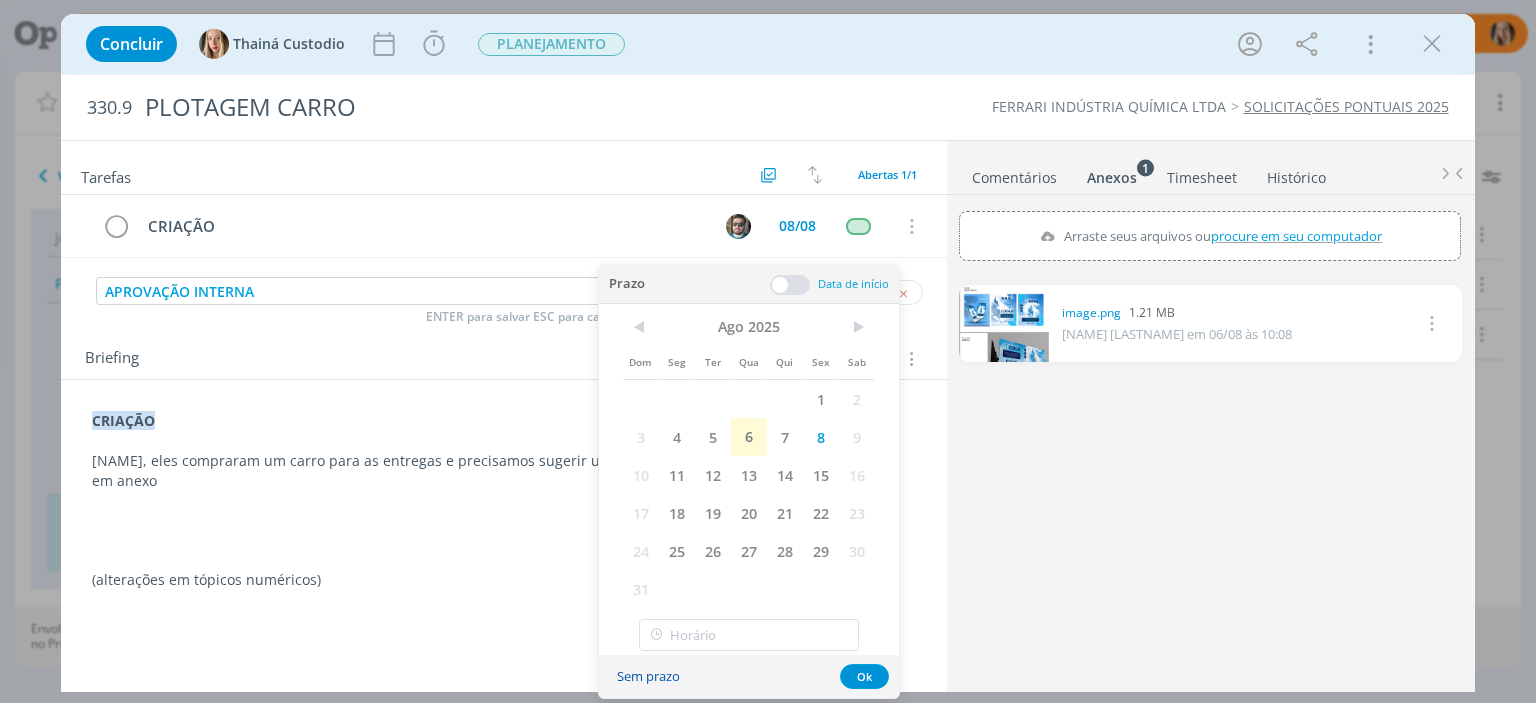 click on "Sem prazo" at bounding box center [648, 676] 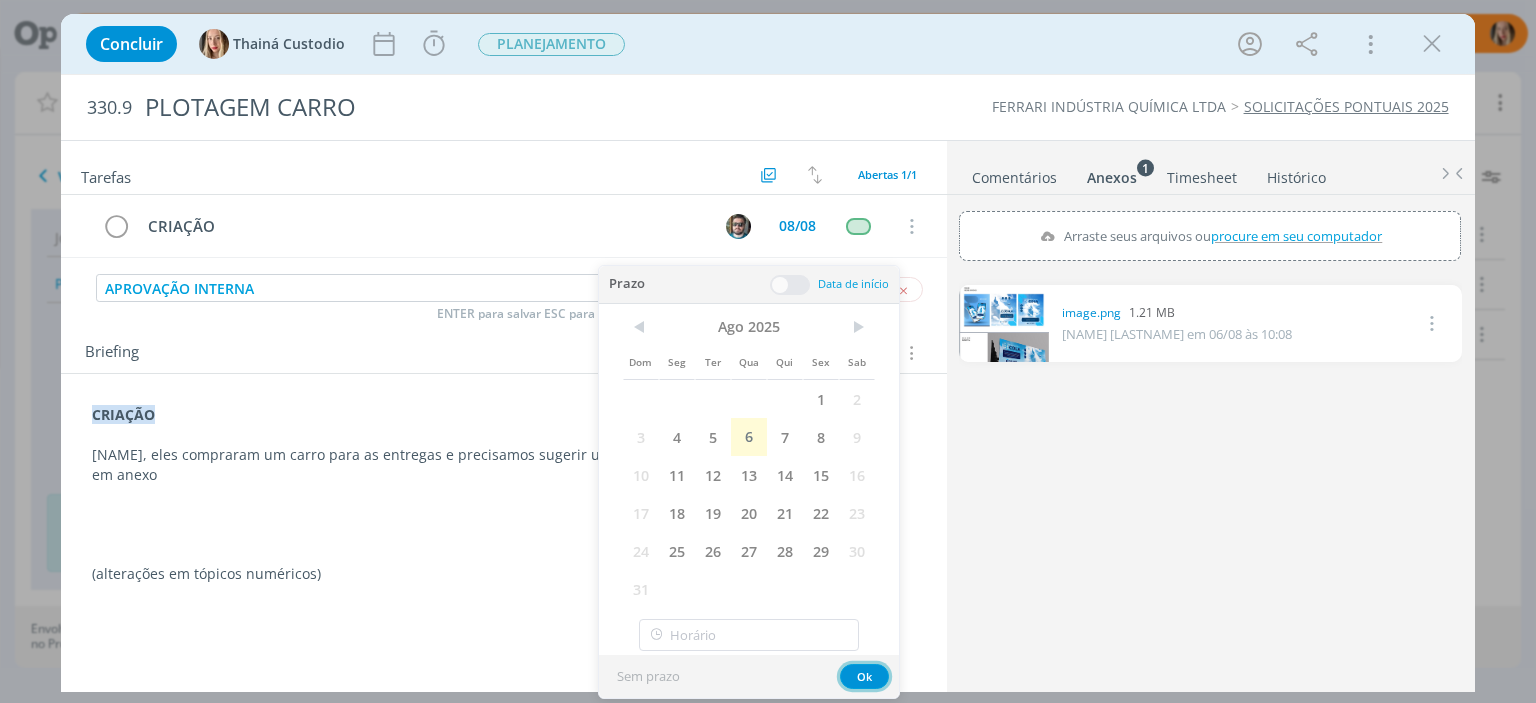click on "Ok" at bounding box center (864, 676) 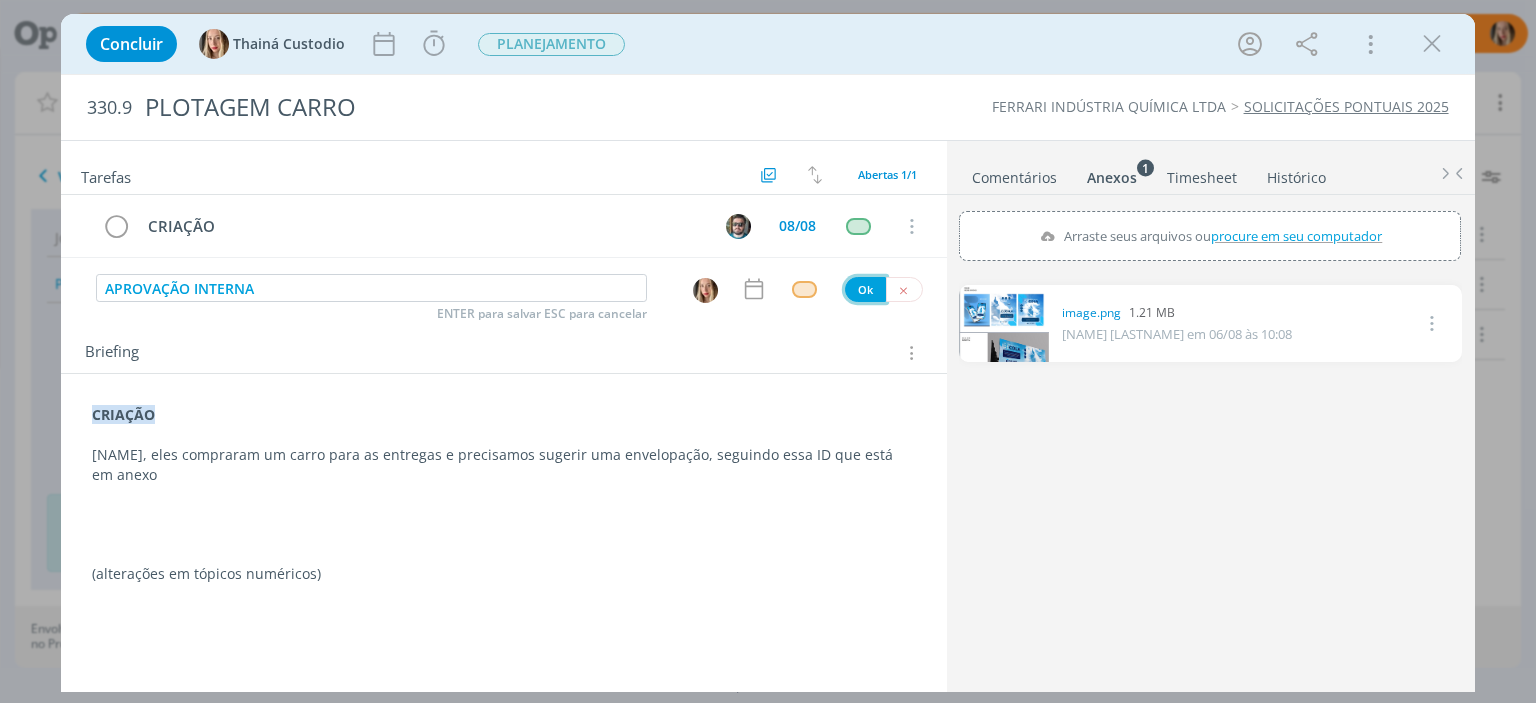 click on "Ok" at bounding box center (884, 289) 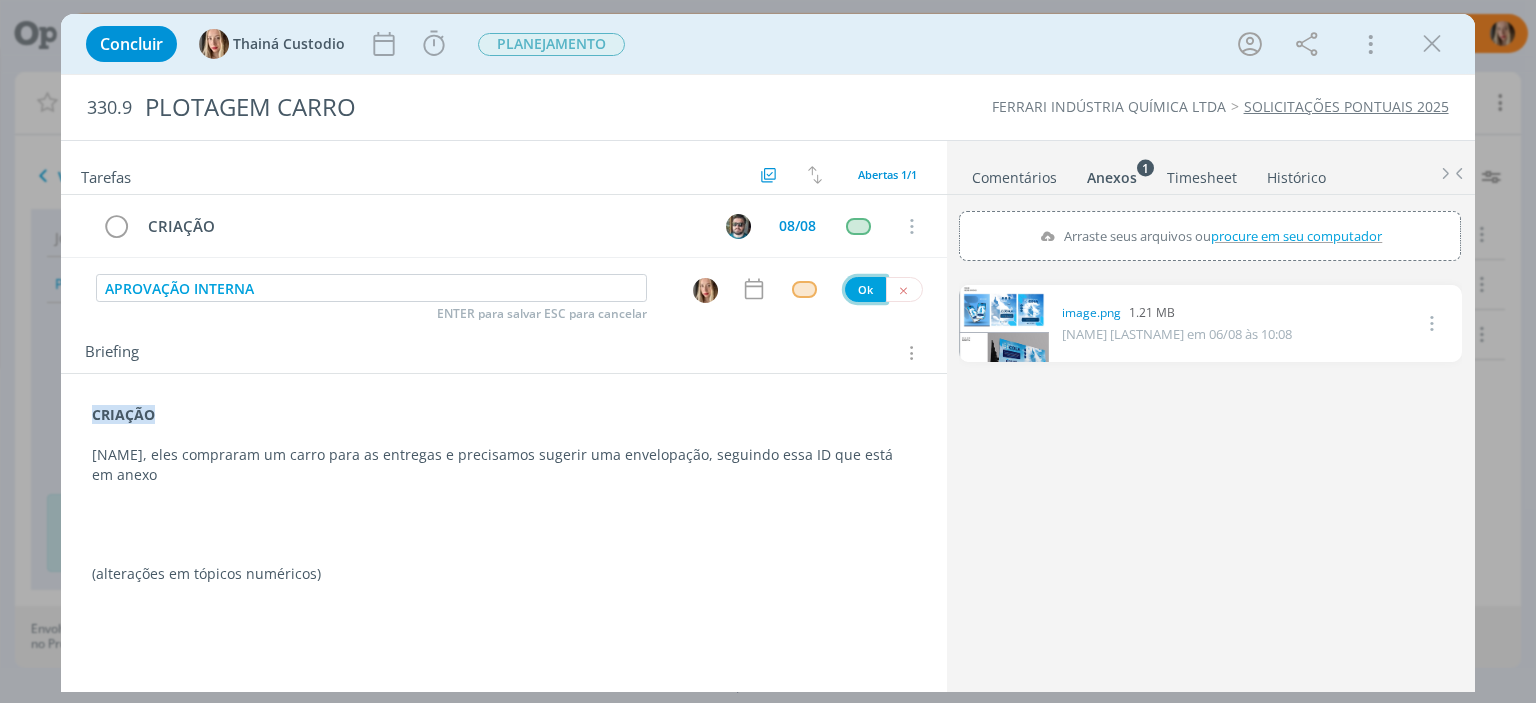 click on "Ok" at bounding box center [865, 289] 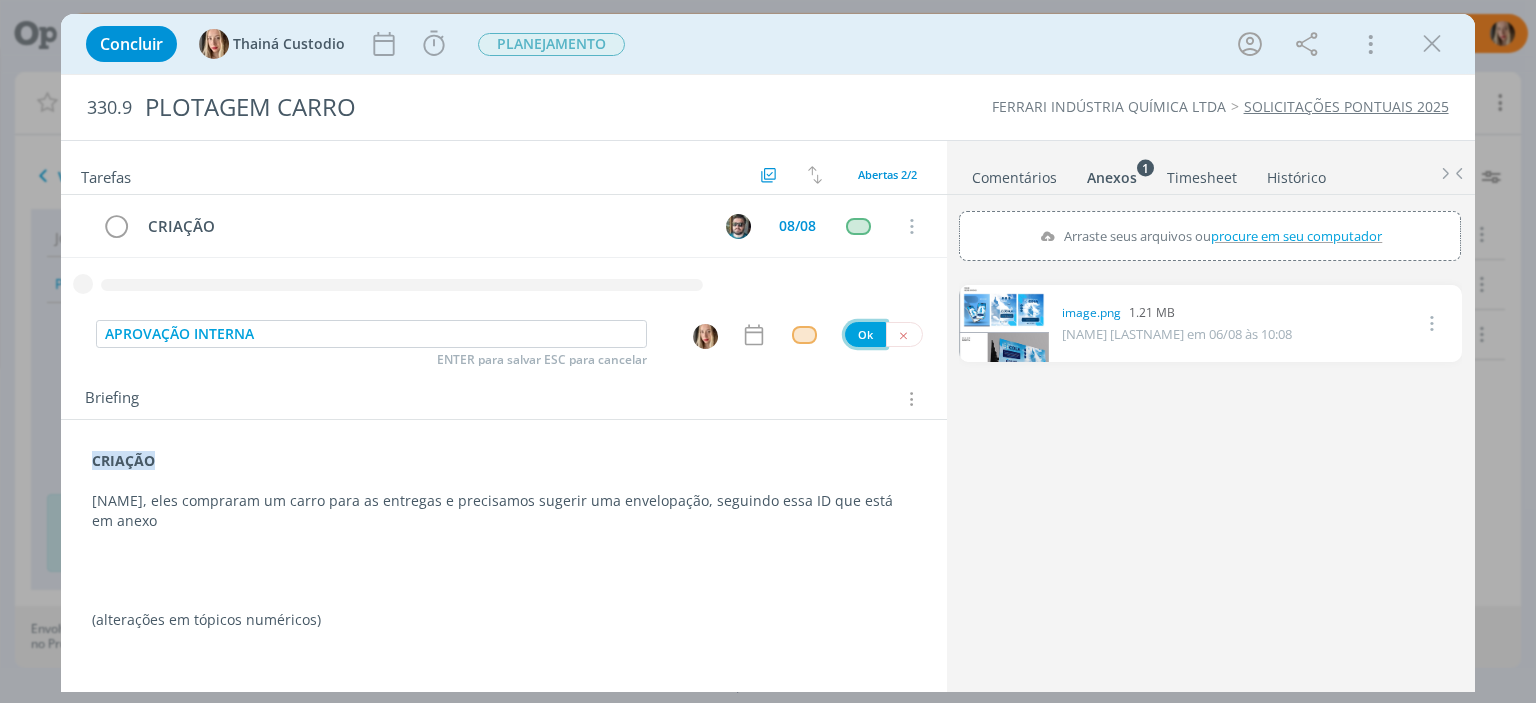 type 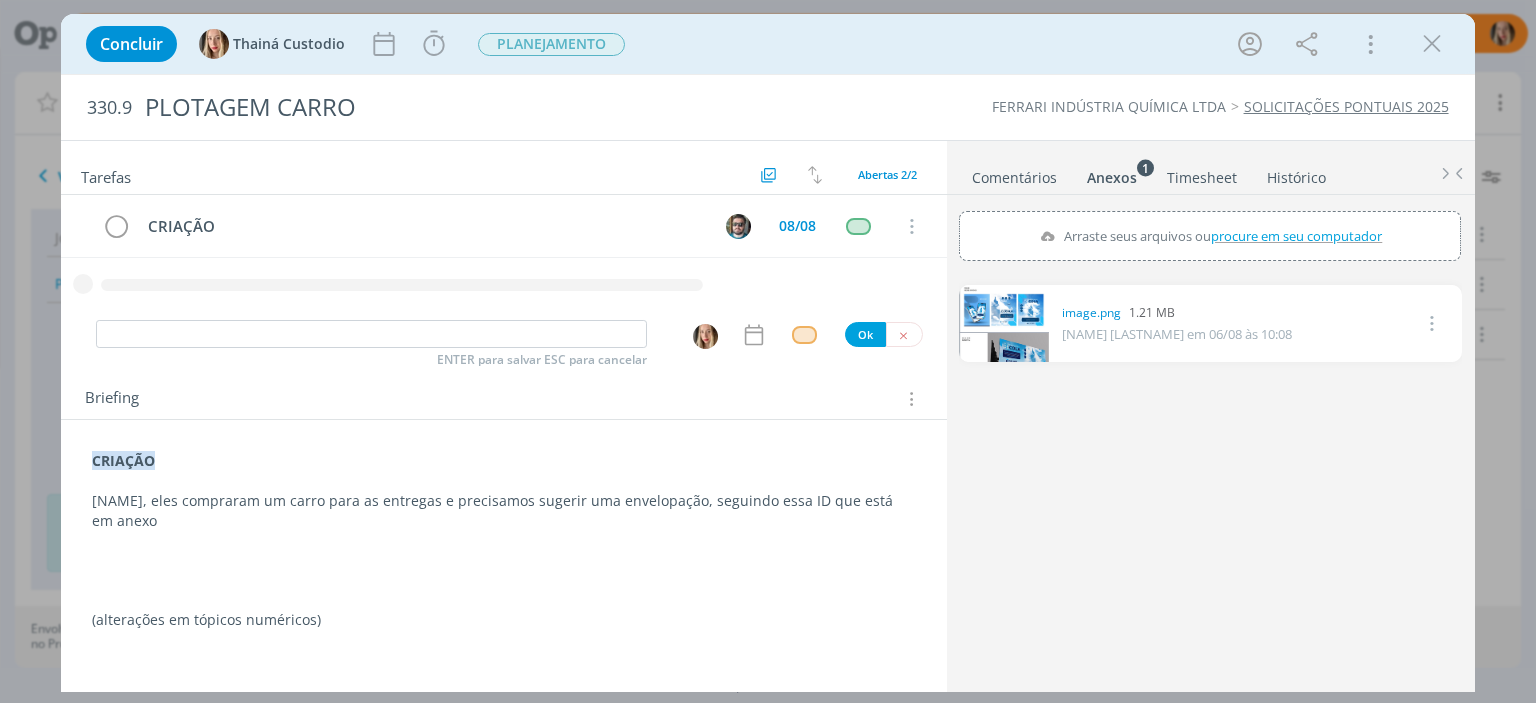 click on "CRIAÇÃO 08/08 Cancelar" at bounding box center [503, 257] 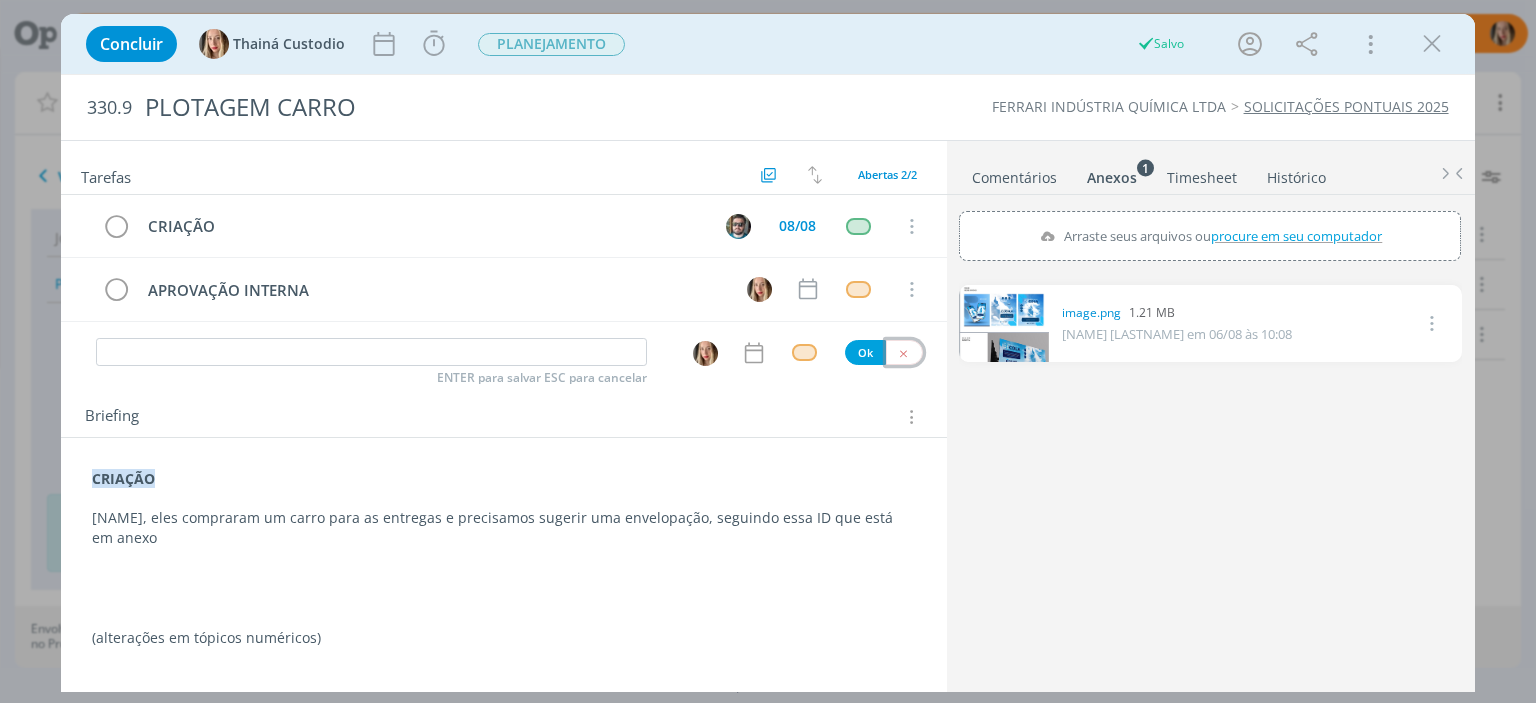 click at bounding box center [904, 352] 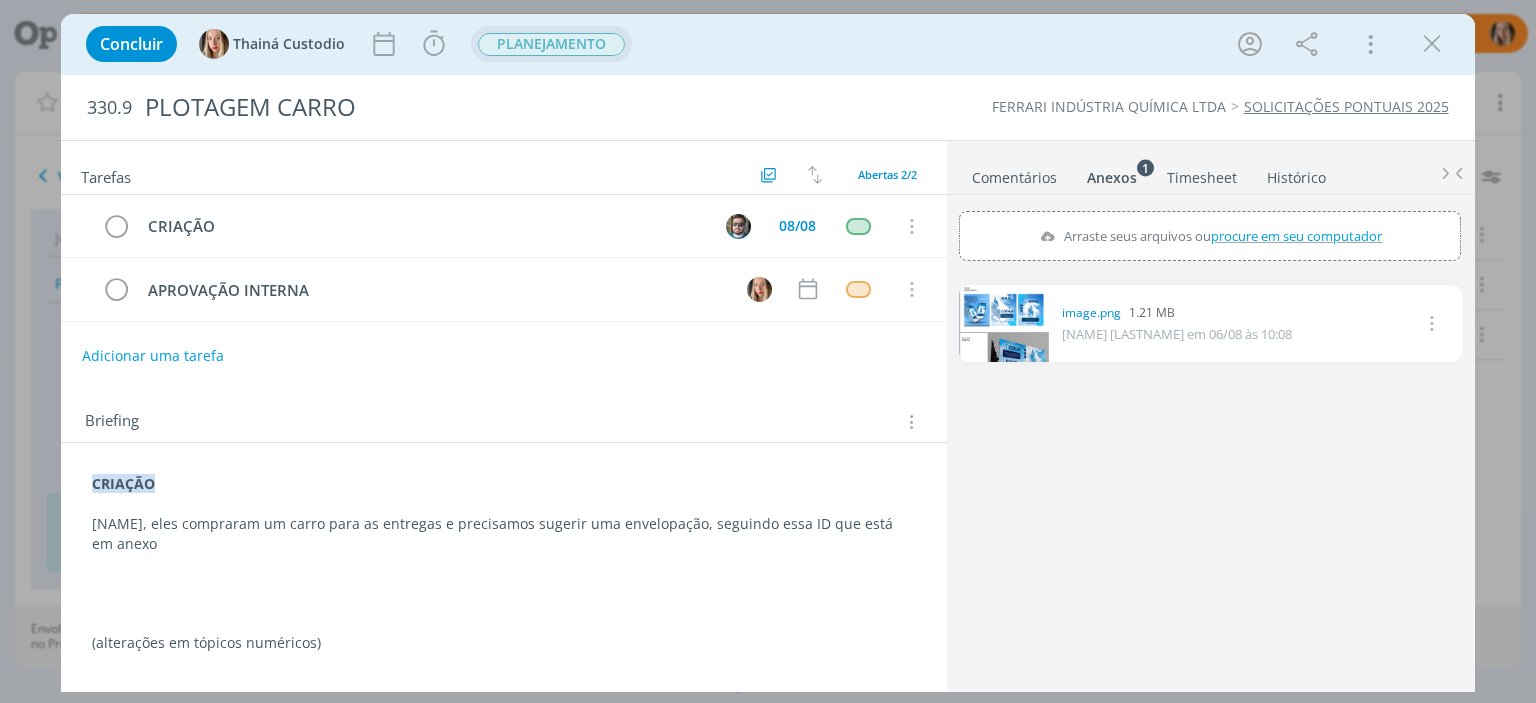 click on "PLANEJAMENTO" at bounding box center [551, 44] 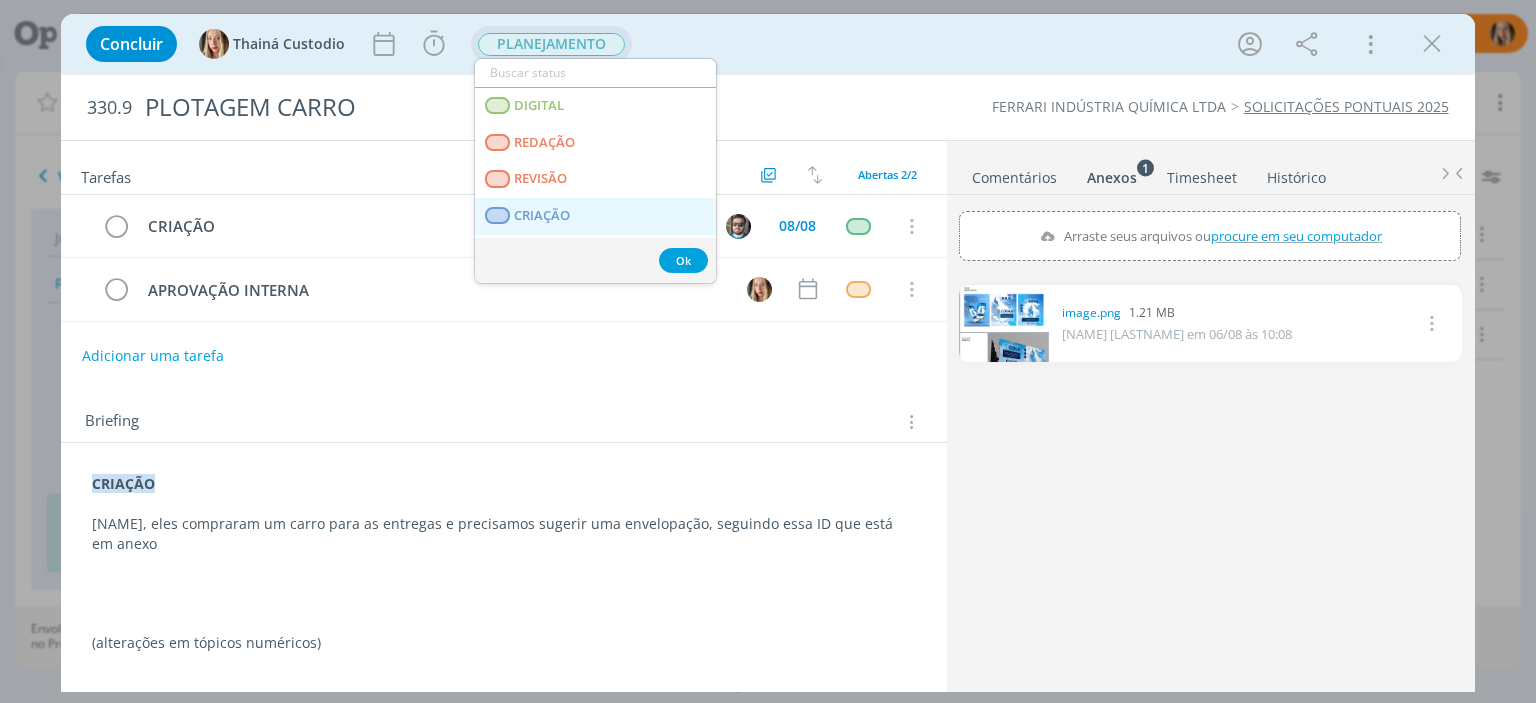 click on "CRIAÇÃO" at bounding box center (595, 216) 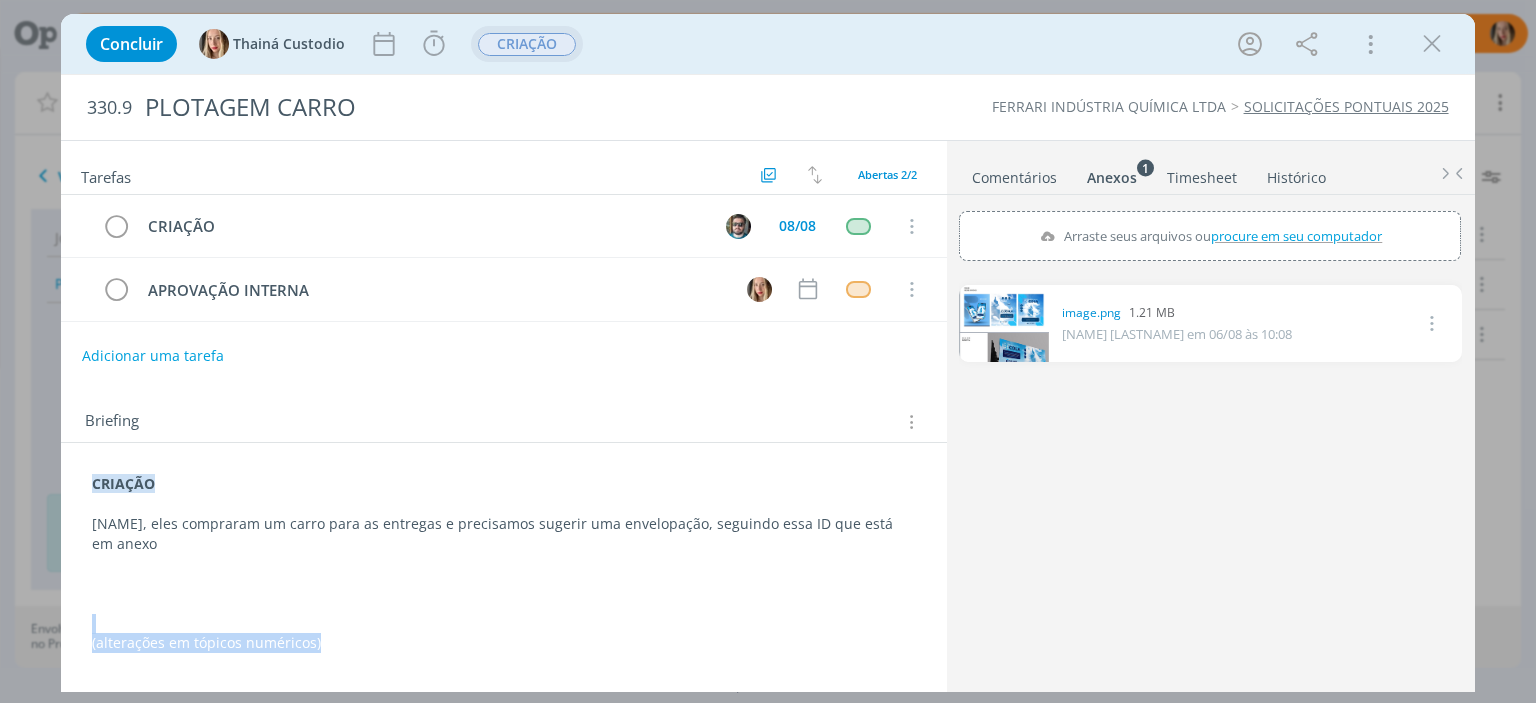 drag, startPoint x: 320, startPoint y: 613, endPoint x: 80, endPoint y: 607, distance: 240.07498 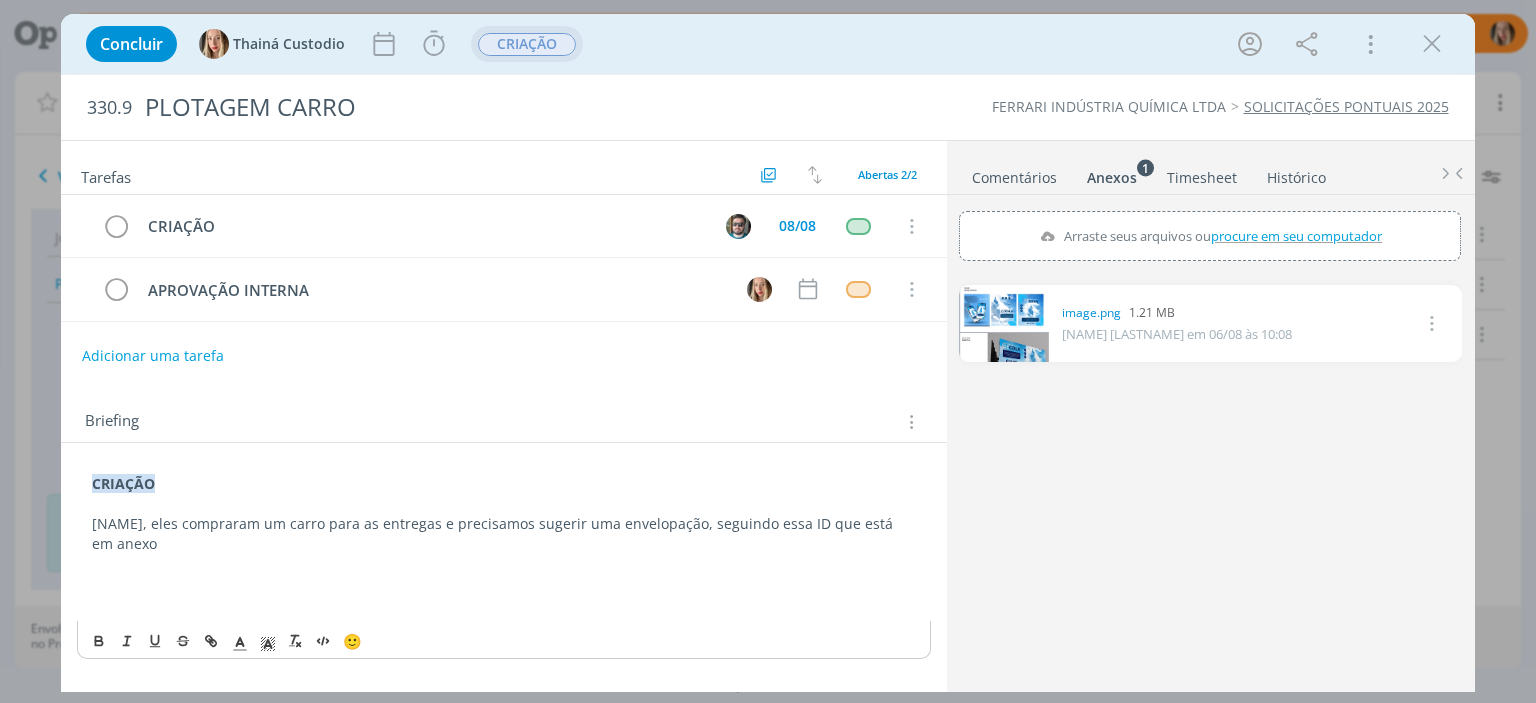 click at bounding box center [503, 564] 